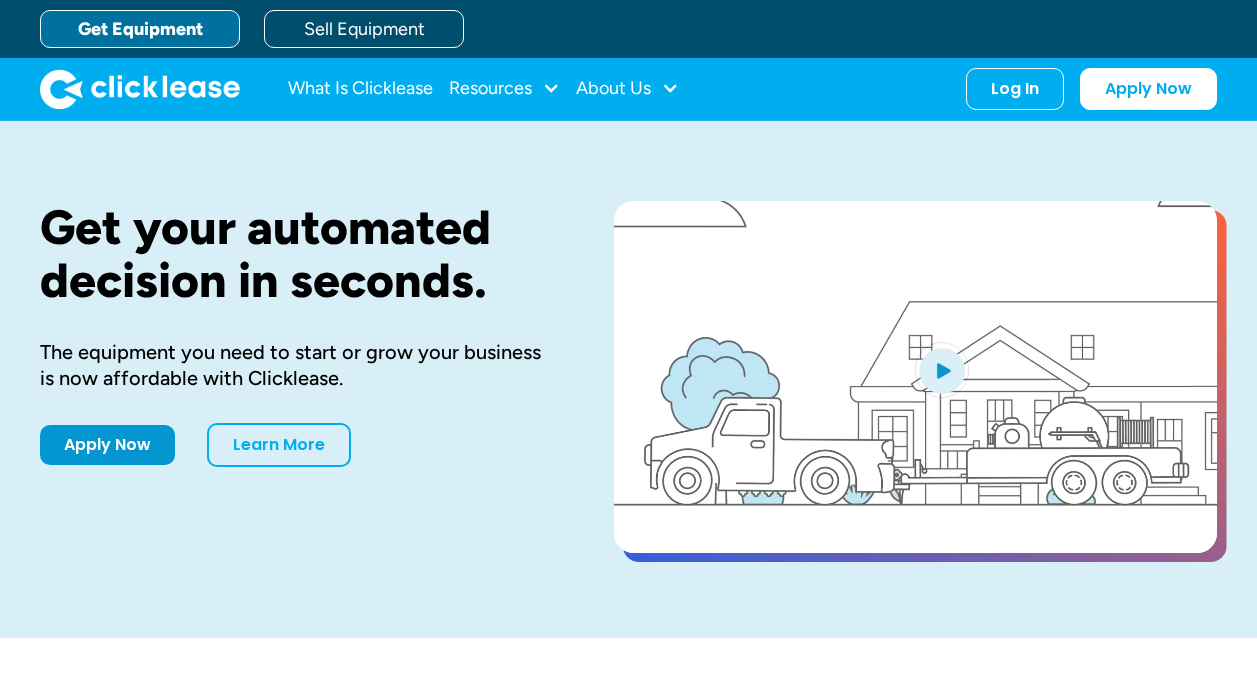 scroll, scrollTop: 0, scrollLeft: 0, axis: both 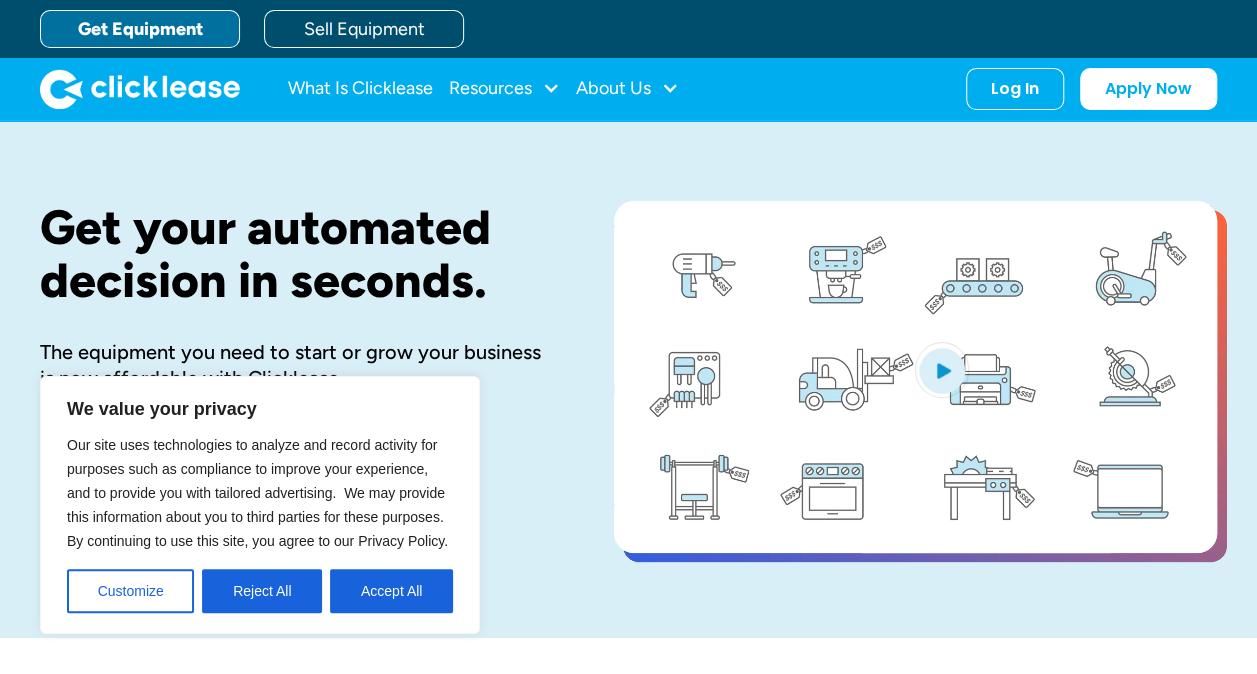 click on "What Is Clicklease" at bounding box center (360, 89) 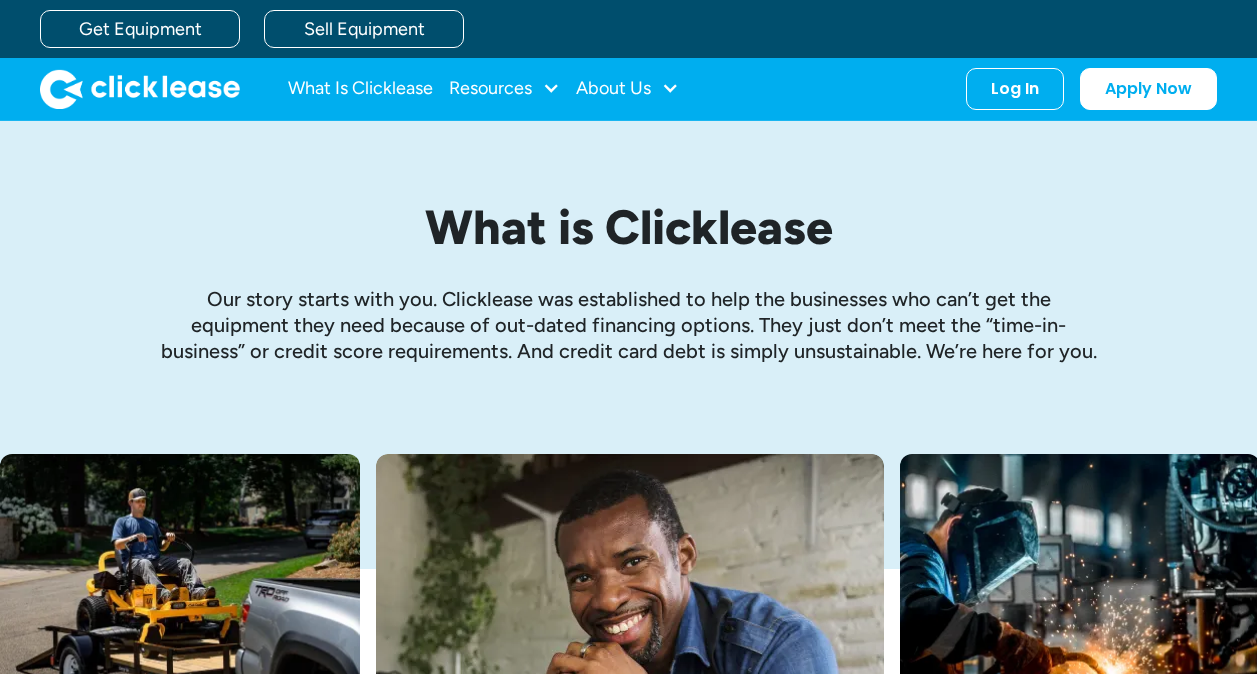 scroll, scrollTop: 0, scrollLeft: 0, axis: both 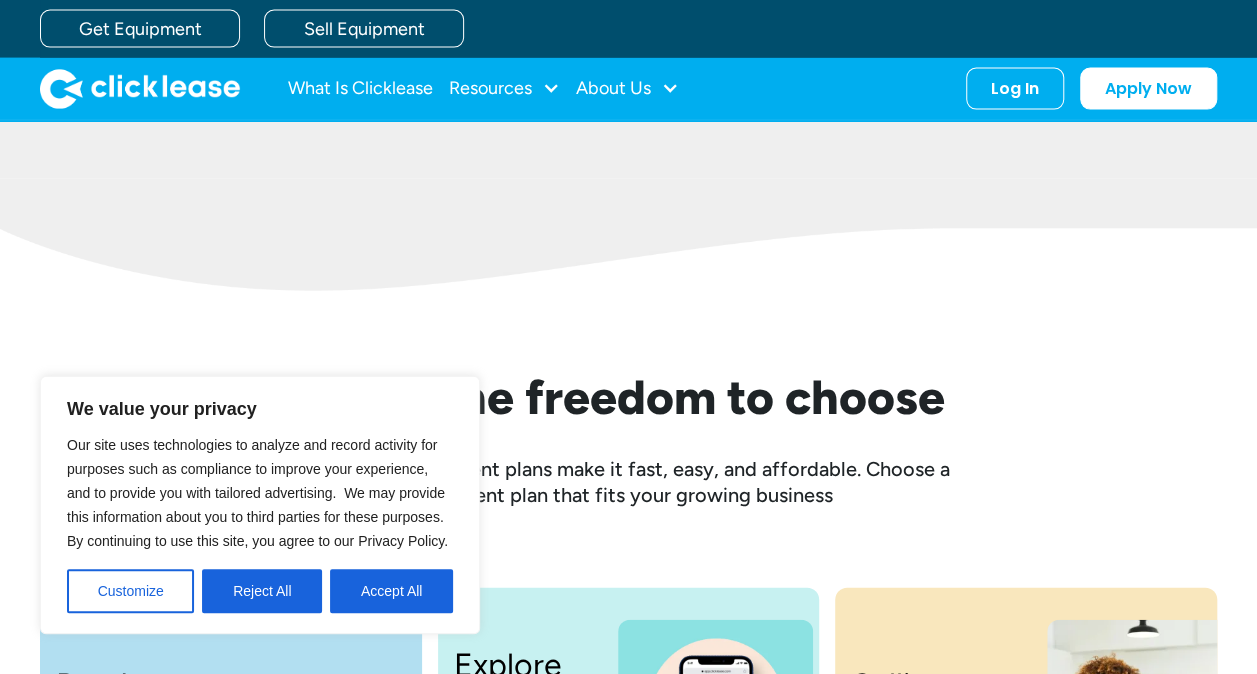 click on "Reject All" at bounding box center (262, 591) 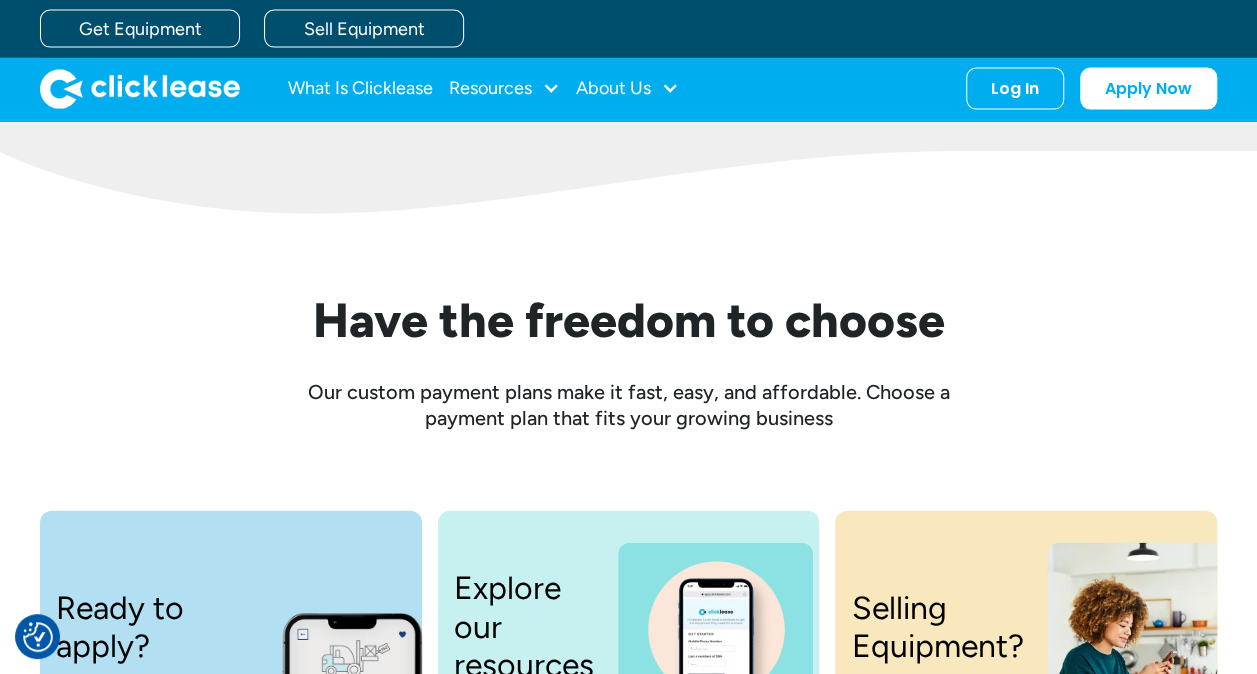 scroll, scrollTop: 2400, scrollLeft: 0, axis: vertical 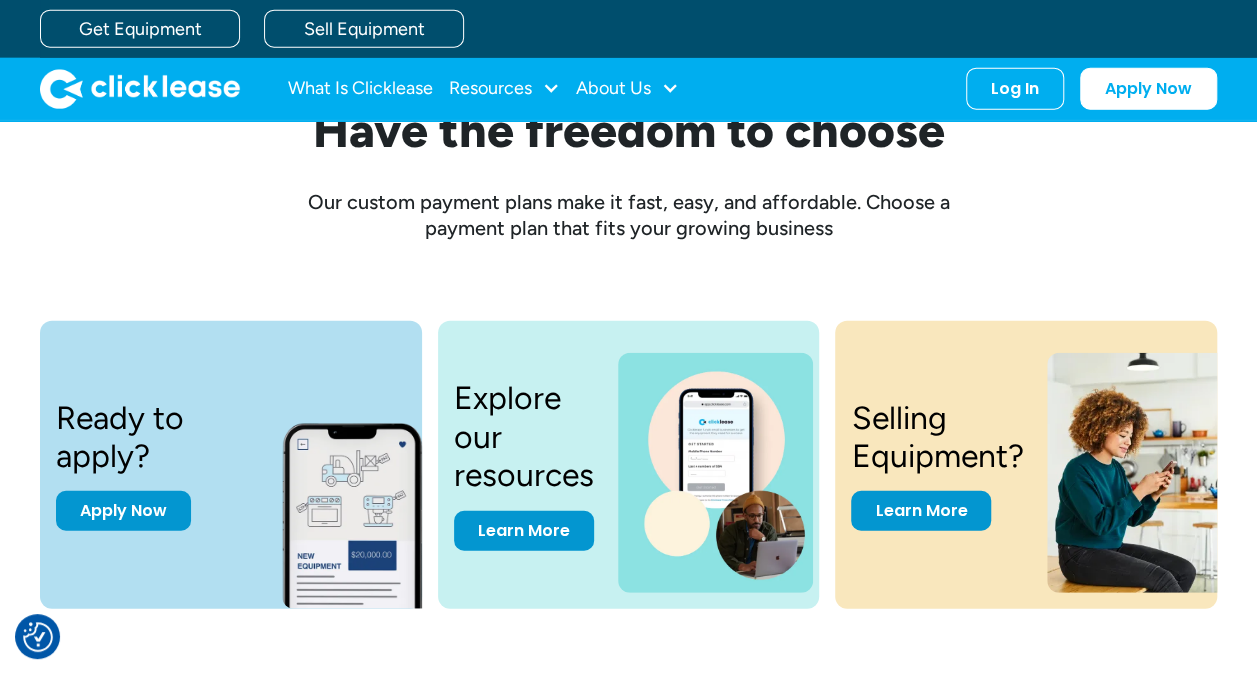 click on "Learn More" at bounding box center [524, 531] 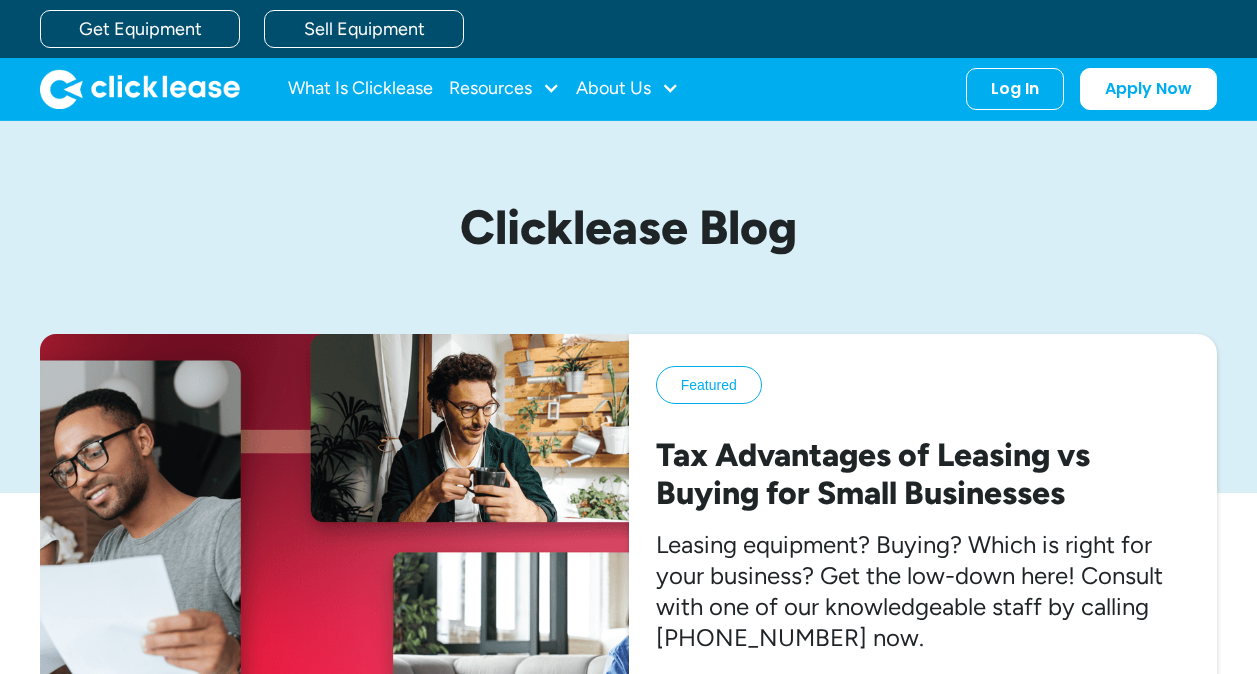 scroll, scrollTop: 0, scrollLeft: 0, axis: both 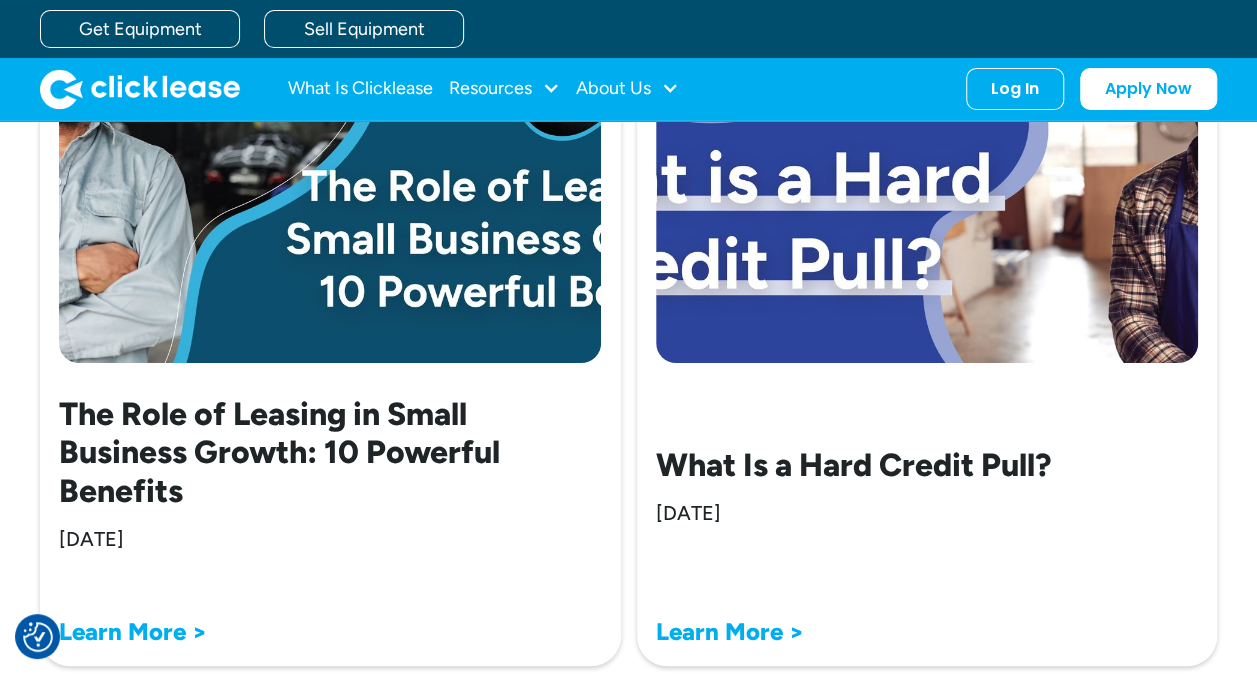 click on "The Role of Leasing in Small Business Growth: 10 Powerful Benefits" at bounding box center (330, 452) 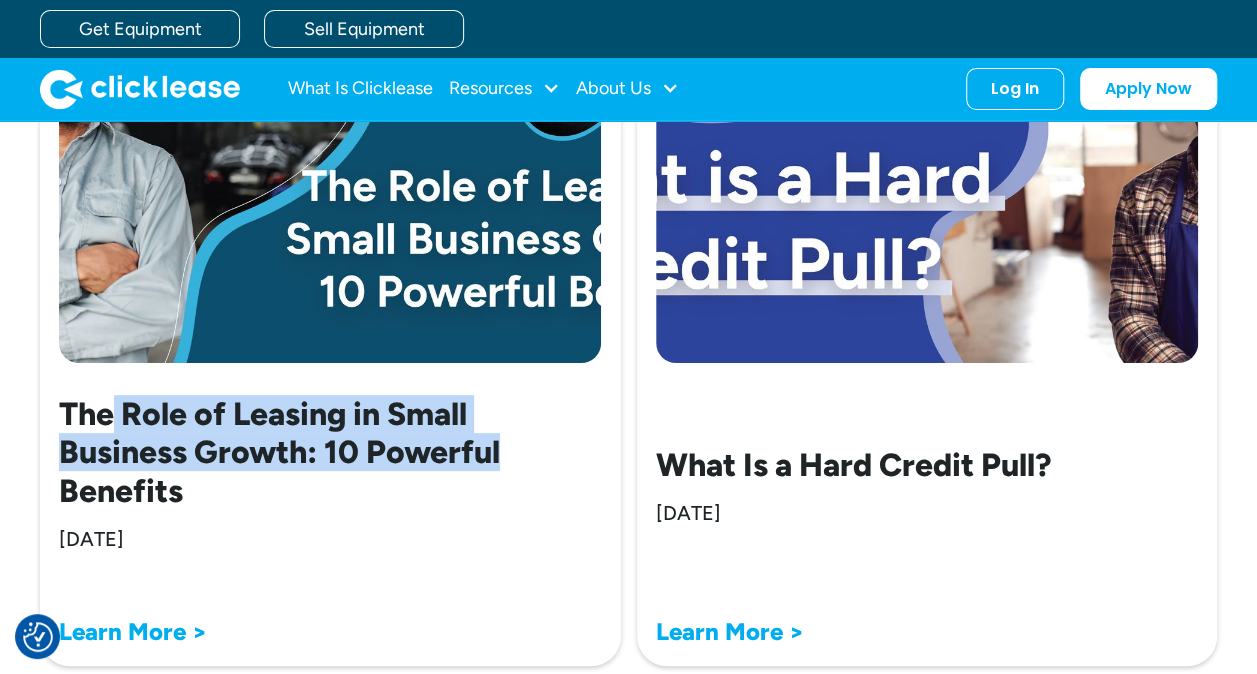 drag, startPoint x: 505, startPoint y: 451, endPoint x: 116, endPoint y: 404, distance: 391.82904 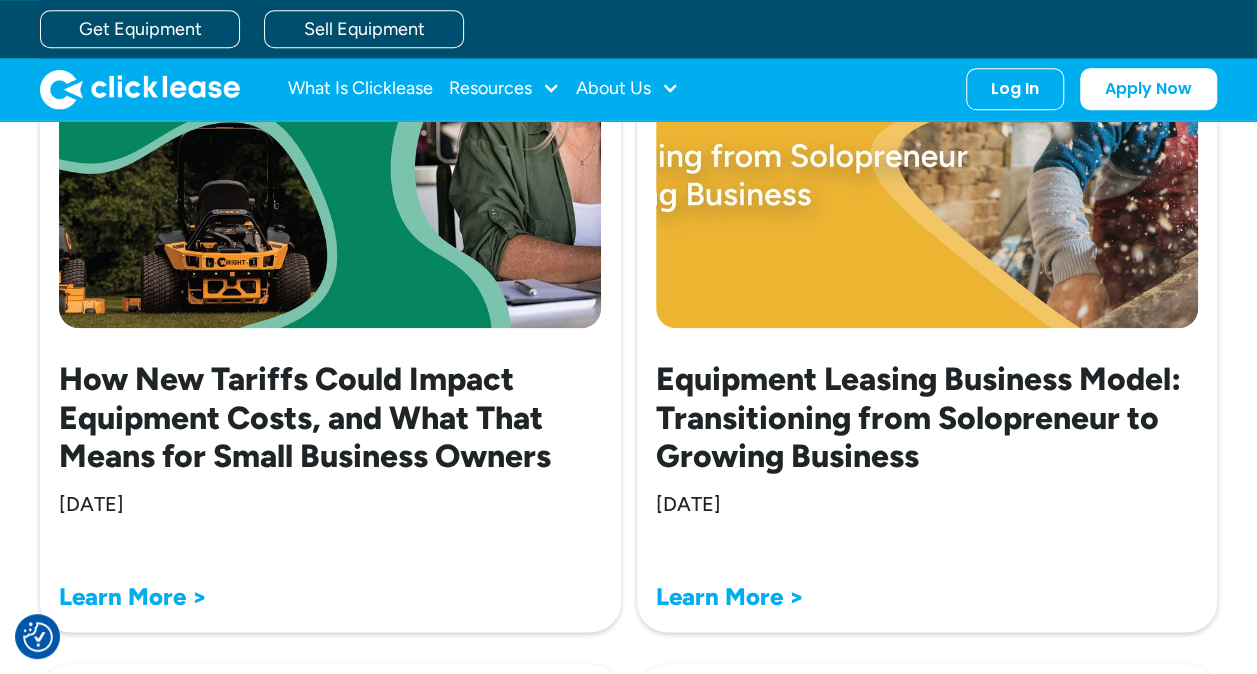 scroll, scrollTop: 4666, scrollLeft: 0, axis: vertical 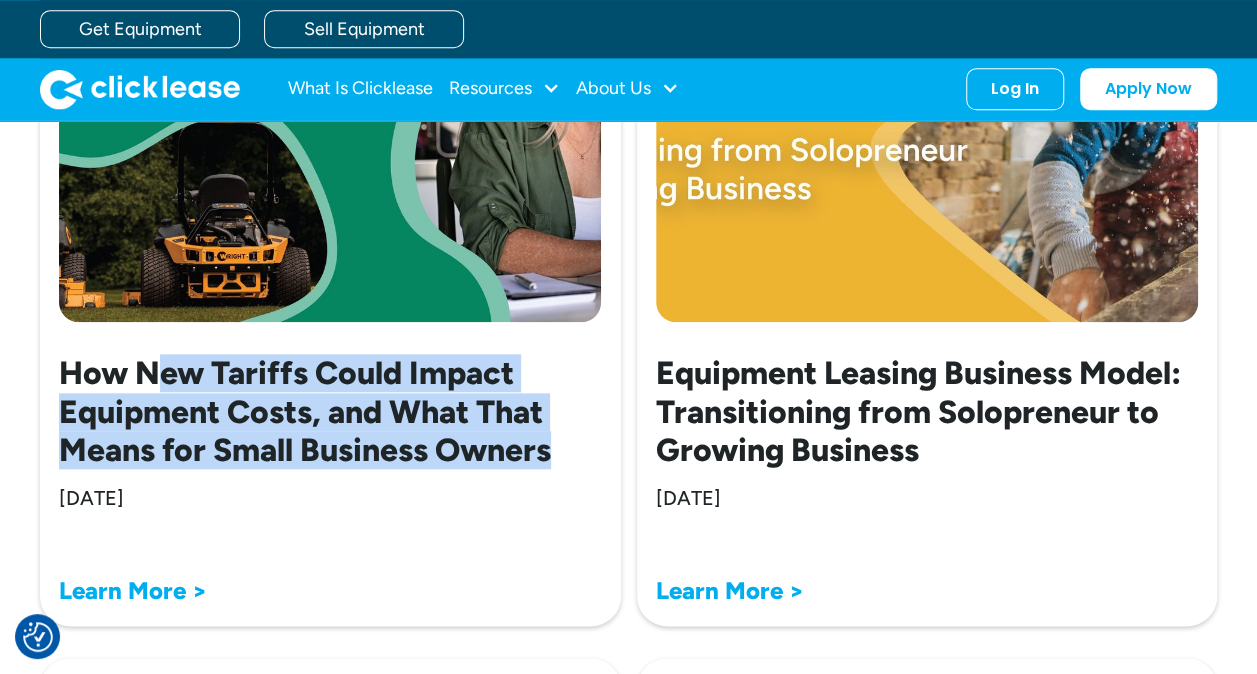drag, startPoint x: 550, startPoint y: 450, endPoint x: 160, endPoint y: 372, distance: 397.7235 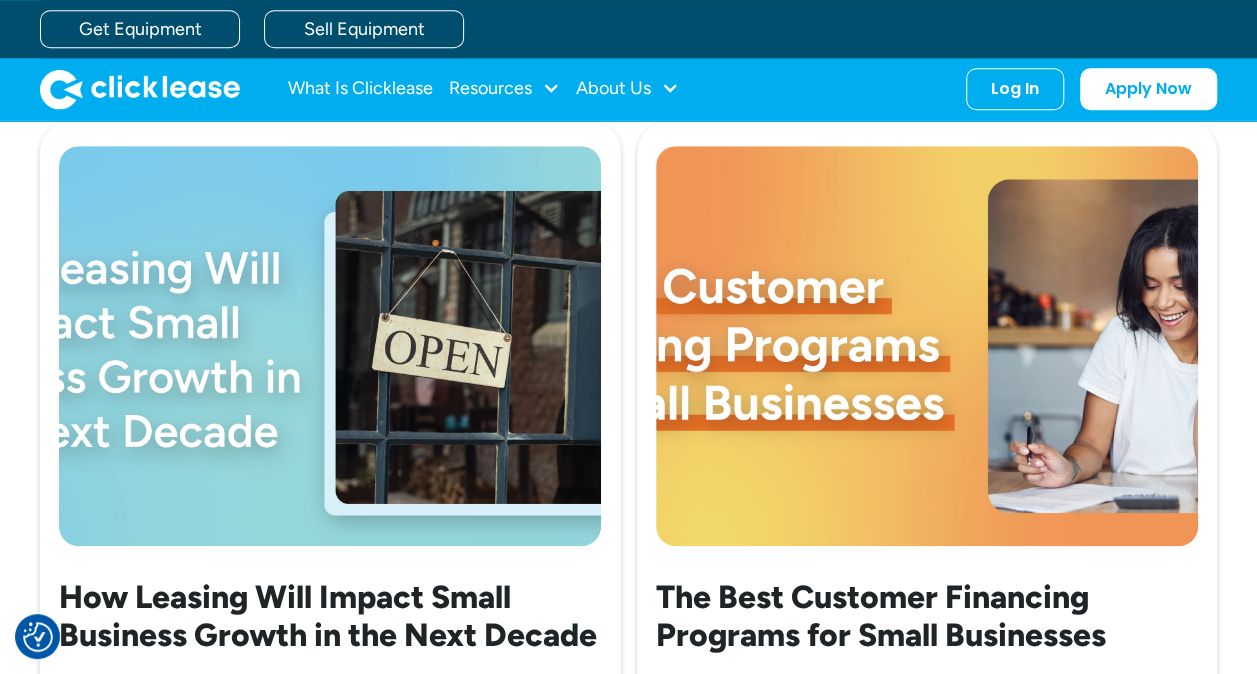 scroll, scrollTop: 0, scrollLeft: 0, axis: both 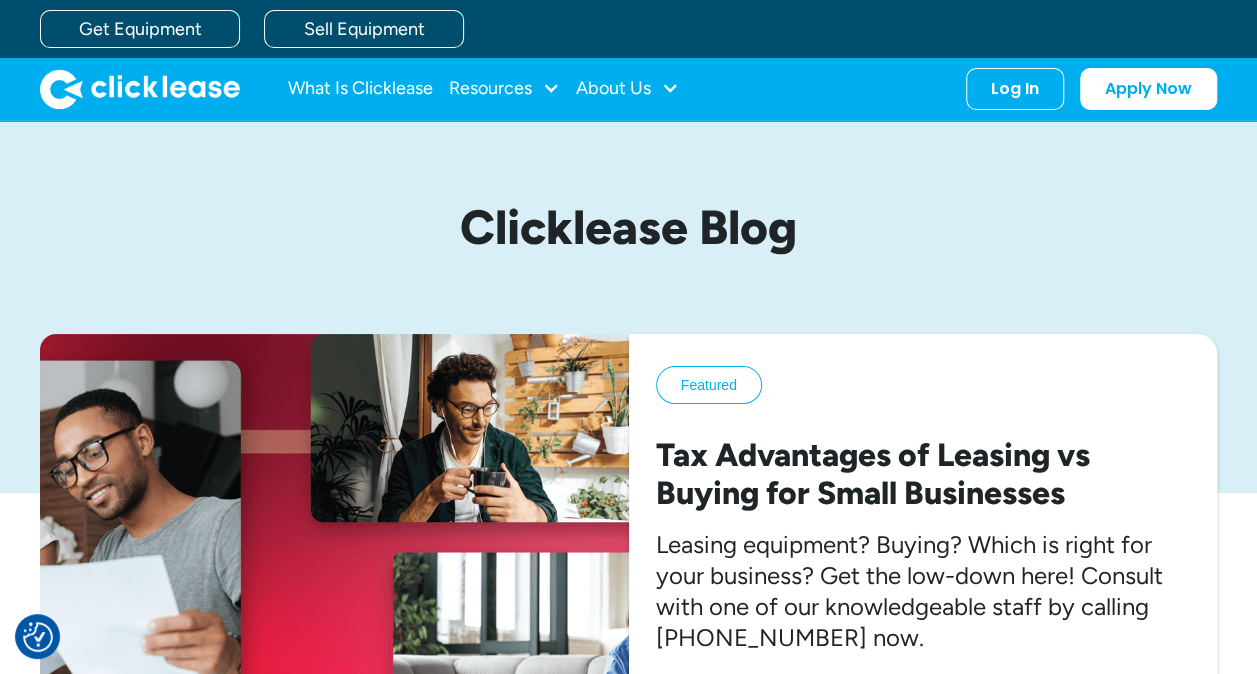 click on "What Is Clicklease" at bounding box center [360, 89] 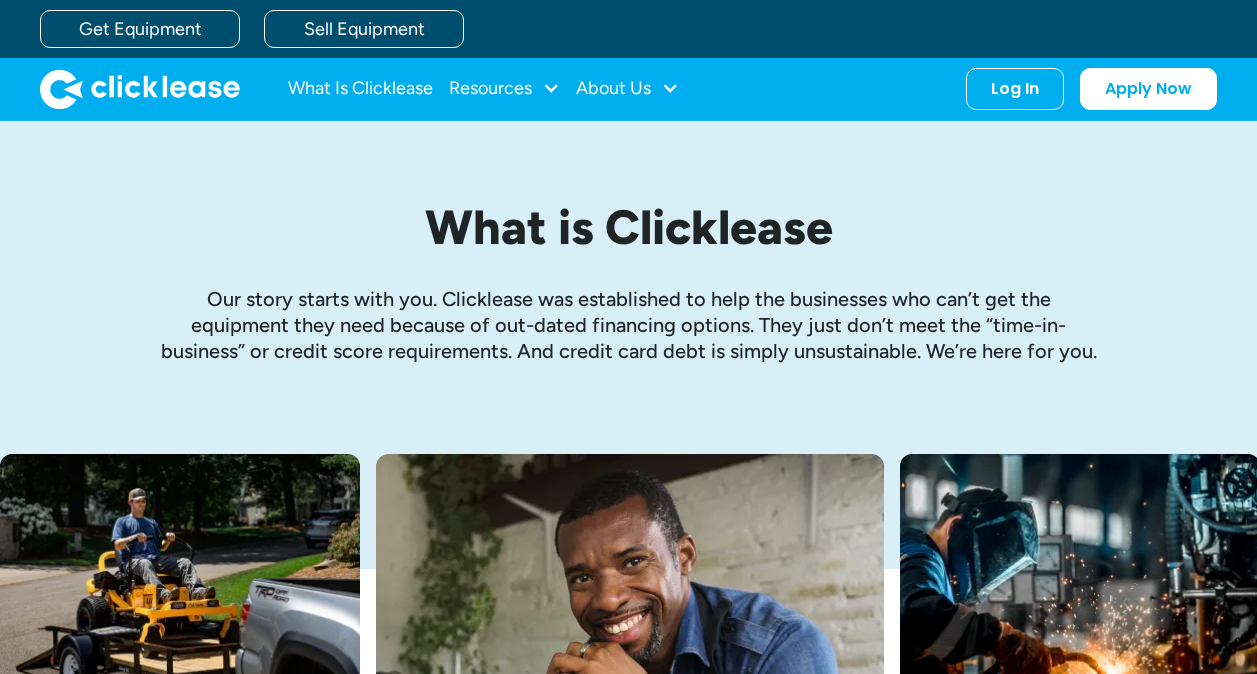 scroll, scrollTop: 0, scrollLeft: 0, axis: both 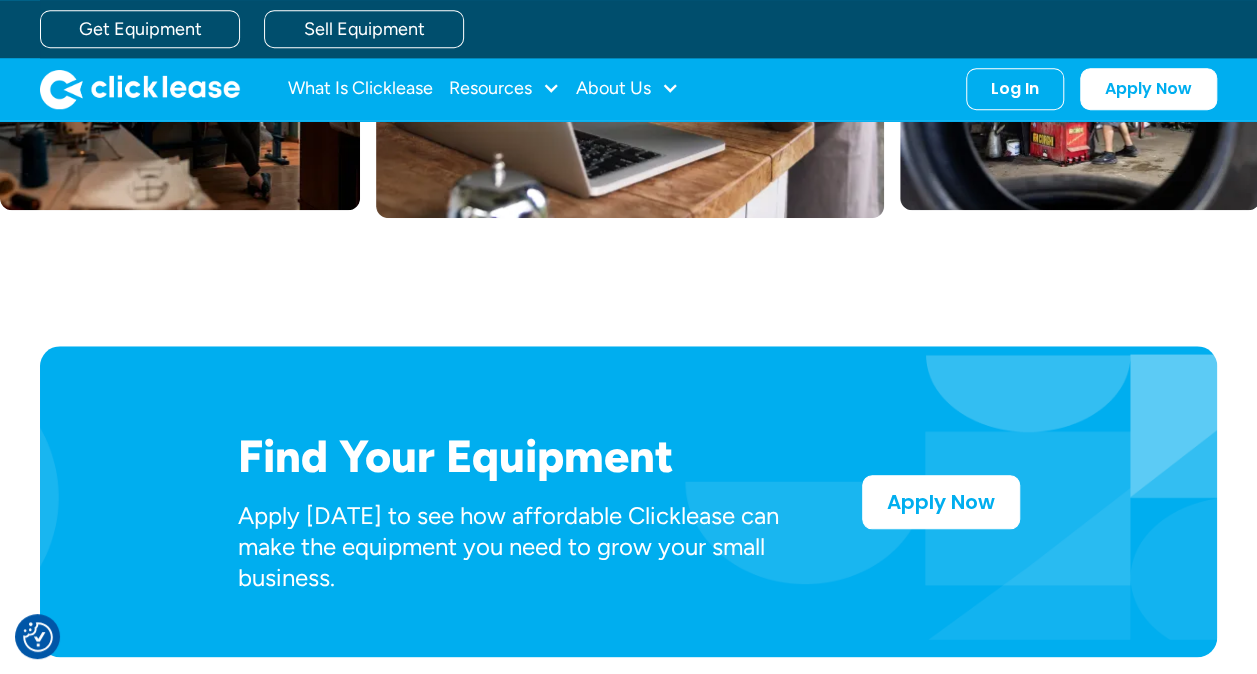 click on "About Us" at bounding box center [613, 88] 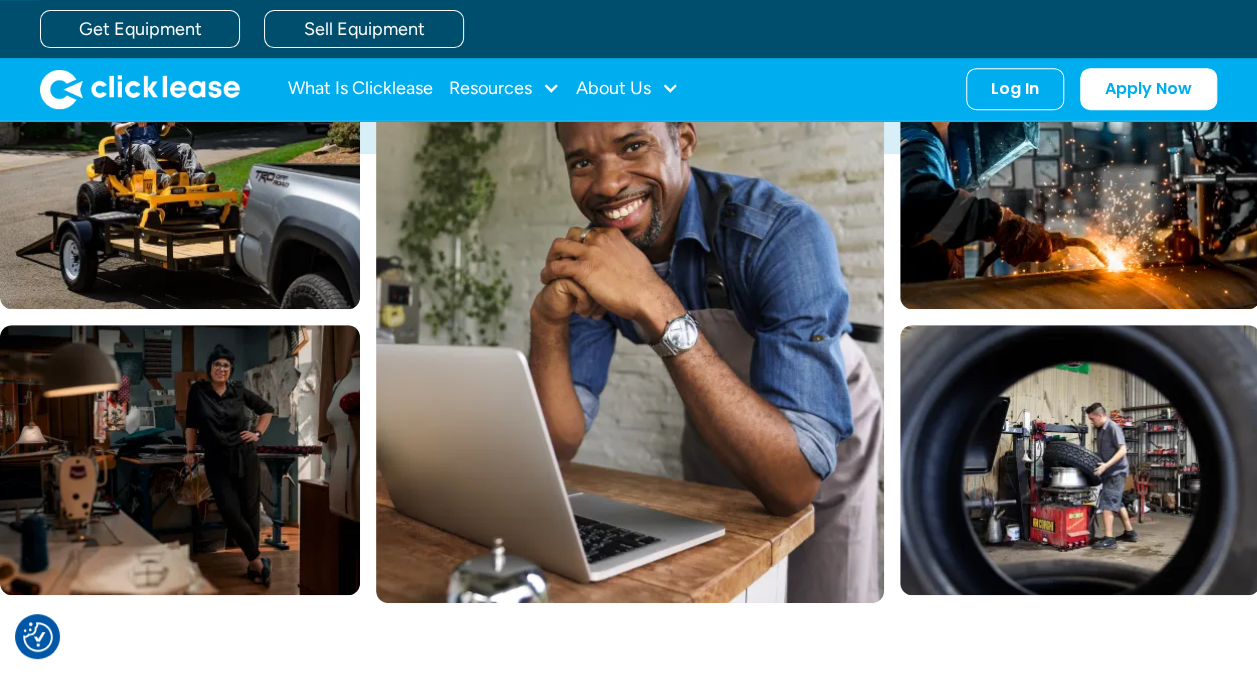 scroll, scrollTop: 0, scrollLeft: 0, axis: both 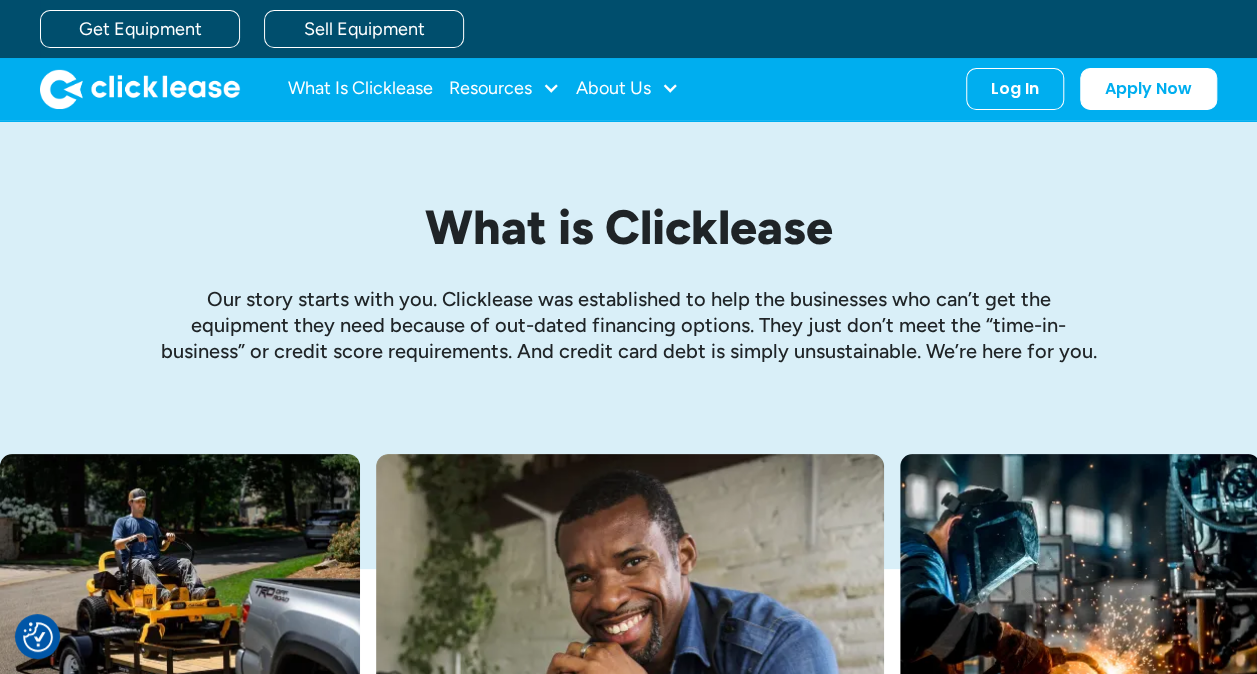 click on "About Us" at bounding box center [613, 88] 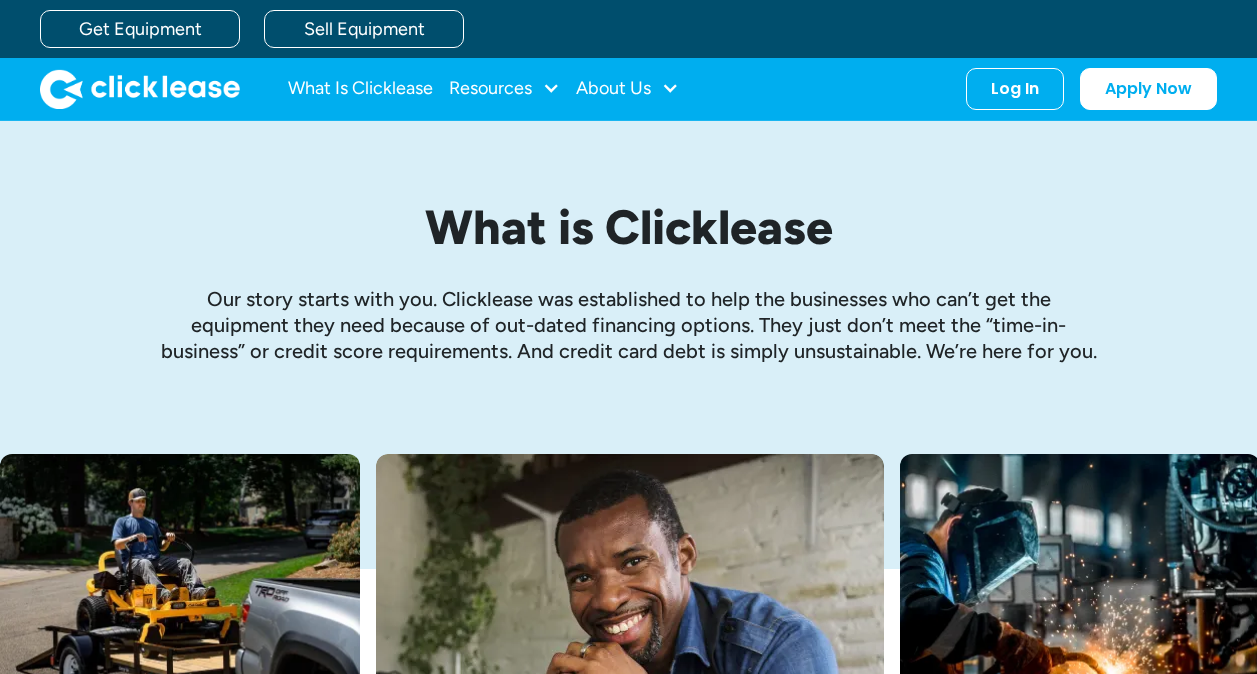 scroll, scrollTop: 0, scrollLeft: 0, axis: both 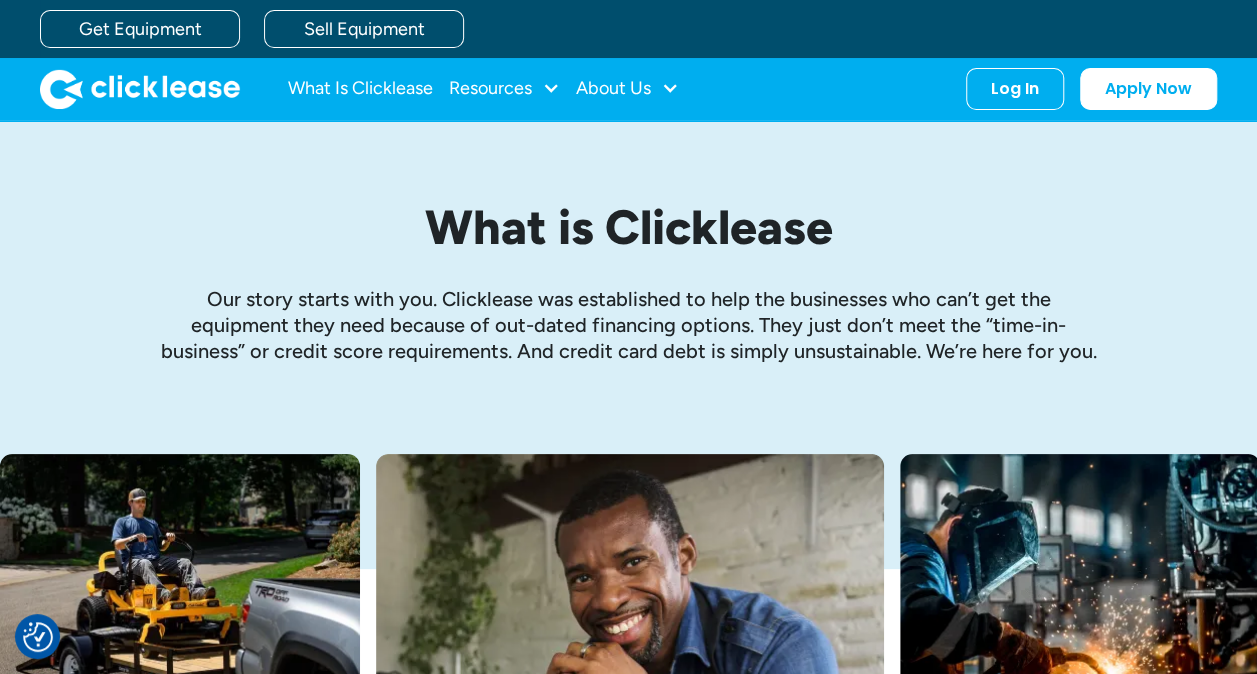 click on "Resources" at bounding box center [490, 88] 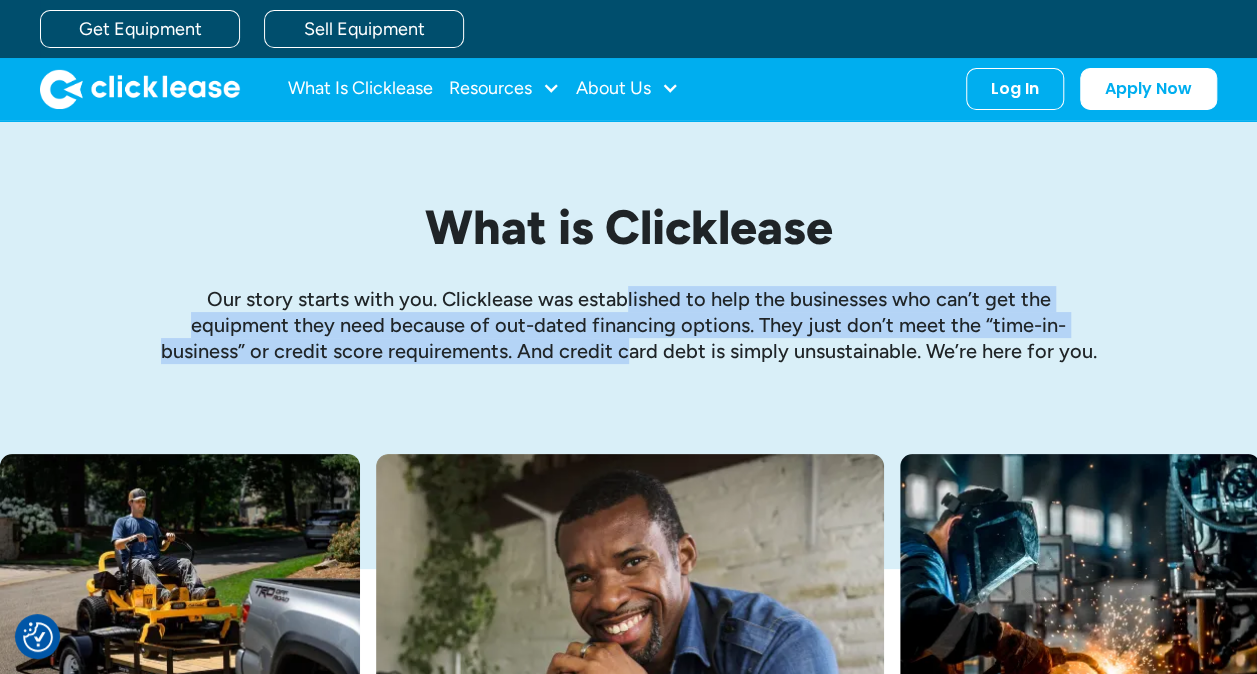 drag, startPoint x: 624, startPoint y: 303, endPoint x: 632, endPoint y: 348, distance: 45.705578 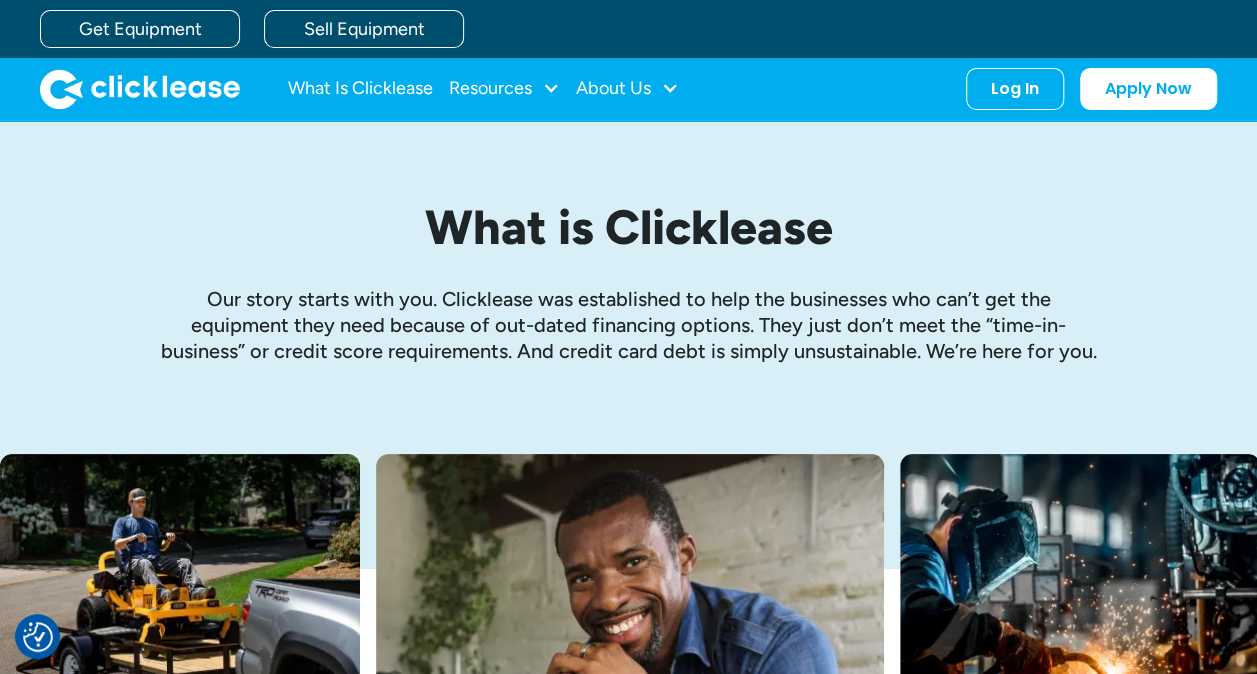 click on "Our story starts with you. Clicklease was established to help the businesses who can’t get the equipment they need because of out-dated financing options. They just don’t meet the “time-in-business” or credit score requirements. And credit card debt is simply unsustainable. We’re here for you." at bounding box center [629, 325] 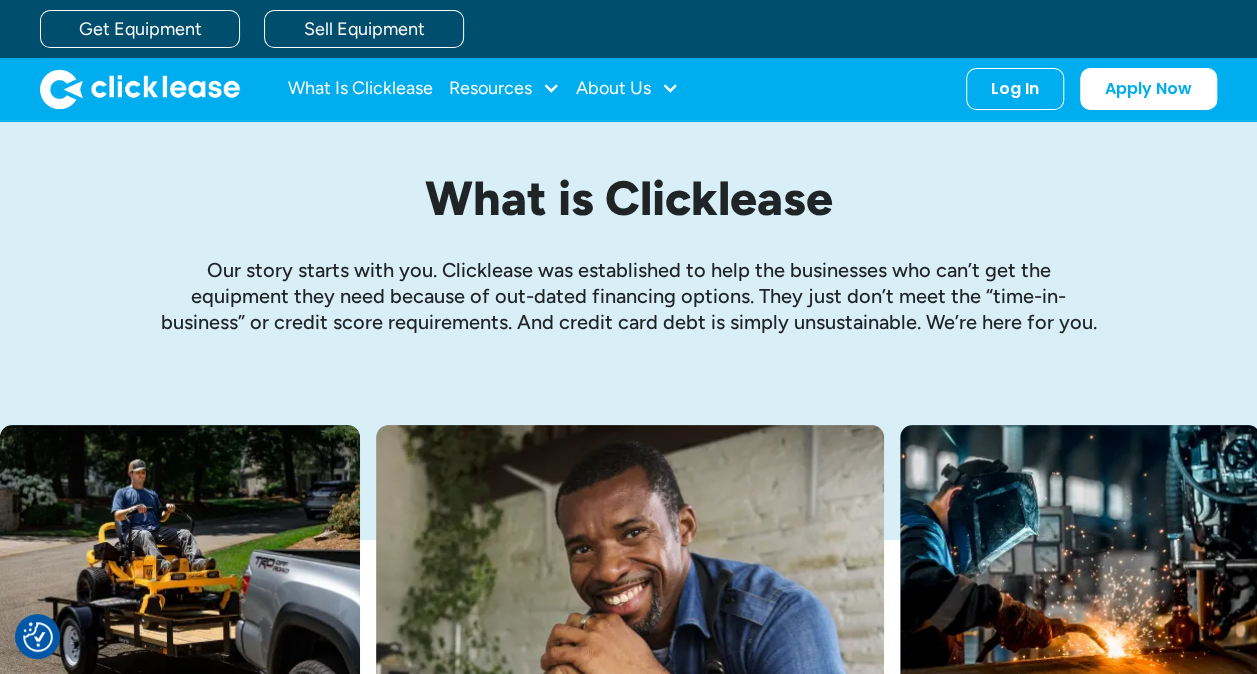 scroll, scrollTop: 0, scrollLeft: 0, axis: both 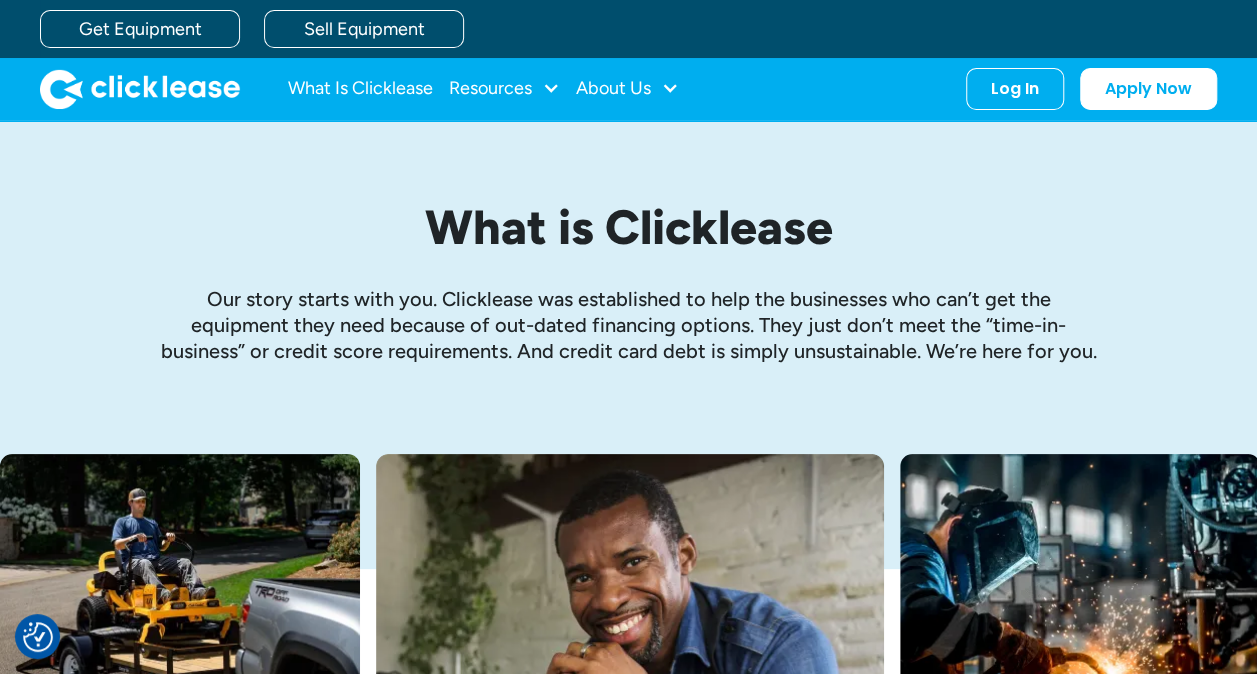 click on "About Us" at bounding box center [613, 88] 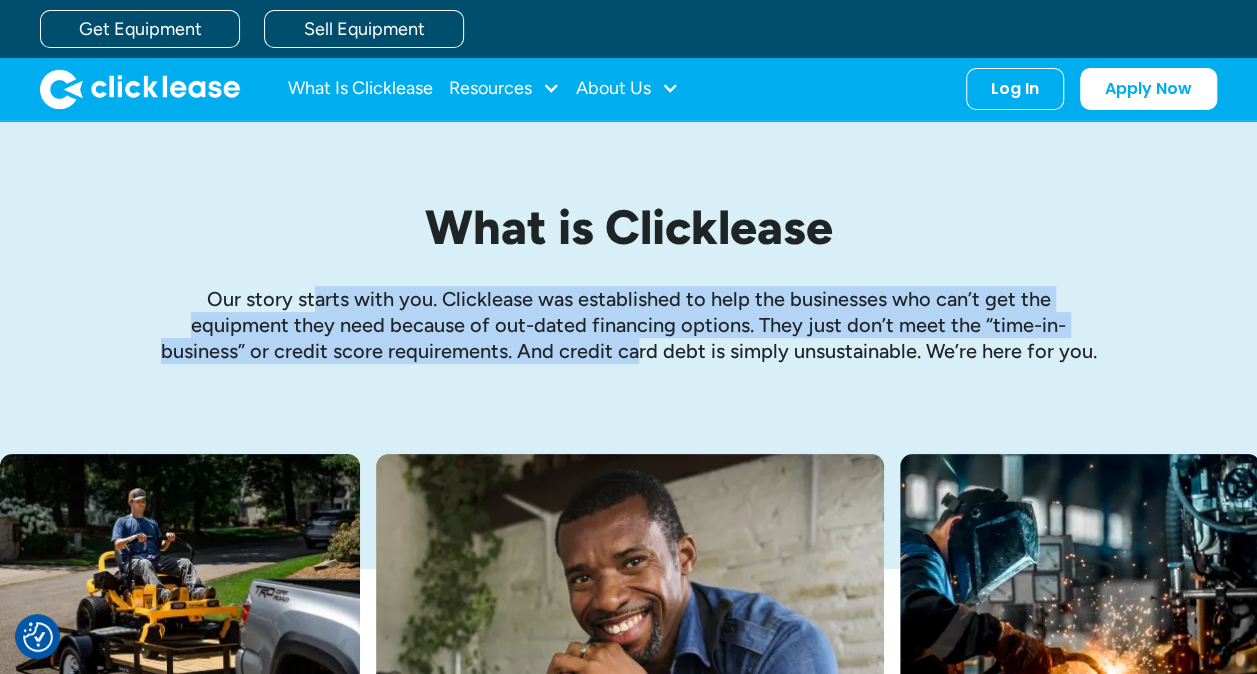 drag, startPoint x: 370, startPoint y: 305, endPoint x: 637, endPoint y: 337, distance: 268.91077 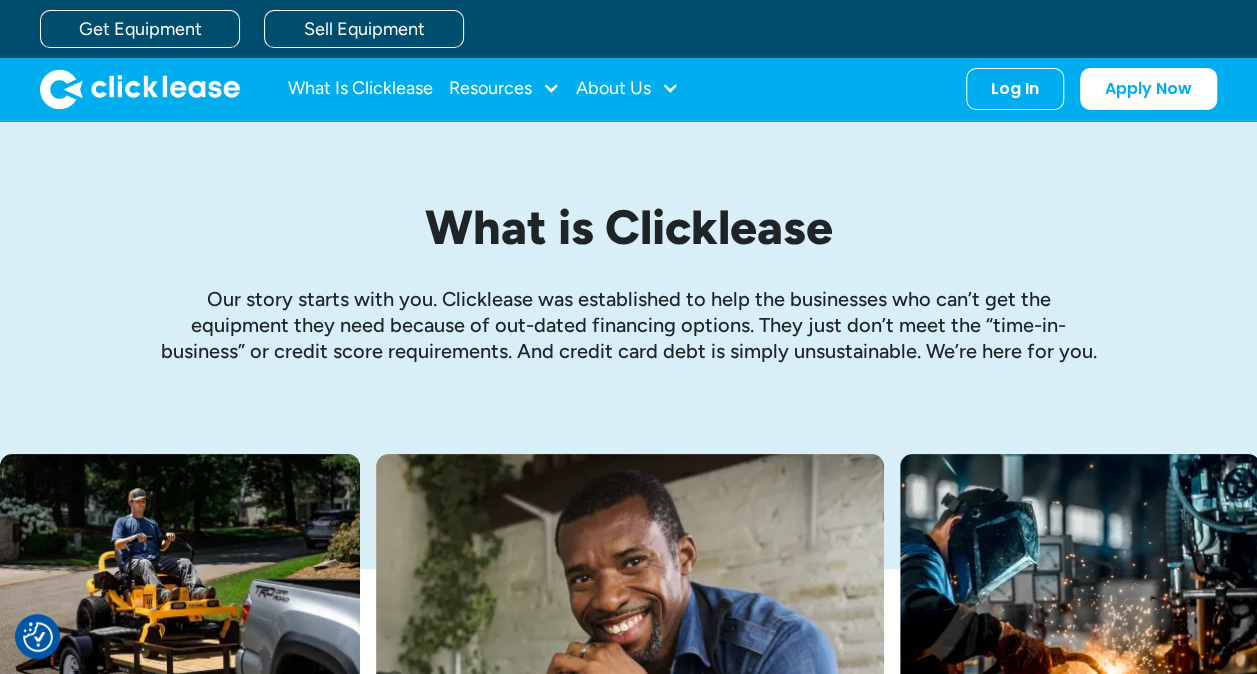 click on "Our story starts with you. Clicklease was established to help the businesses who can’t get the equipment they need because of out-dated financing options. They just don’t meet the “time-in-business” or credit score requirements. And credit card debt is simply unsustainable. We’re here for you." at bounding box center [629, 325] 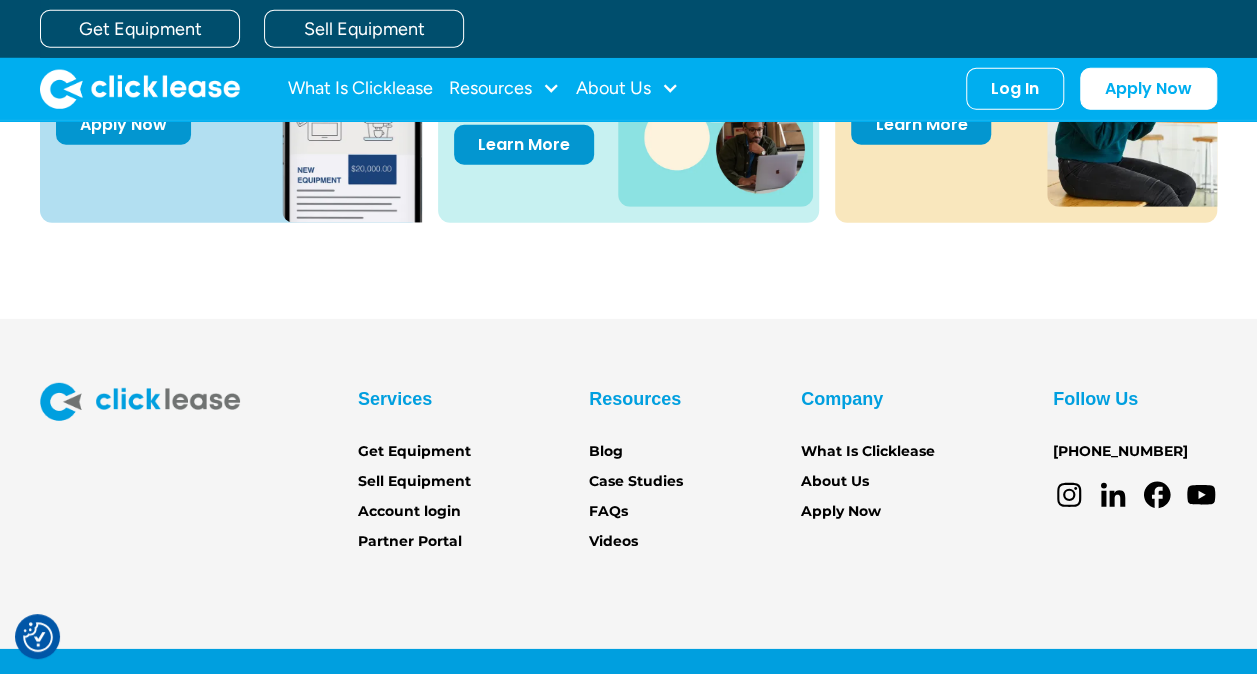 scroll, scrollTop: 2800, scrollLeft: 0, axis: vertical 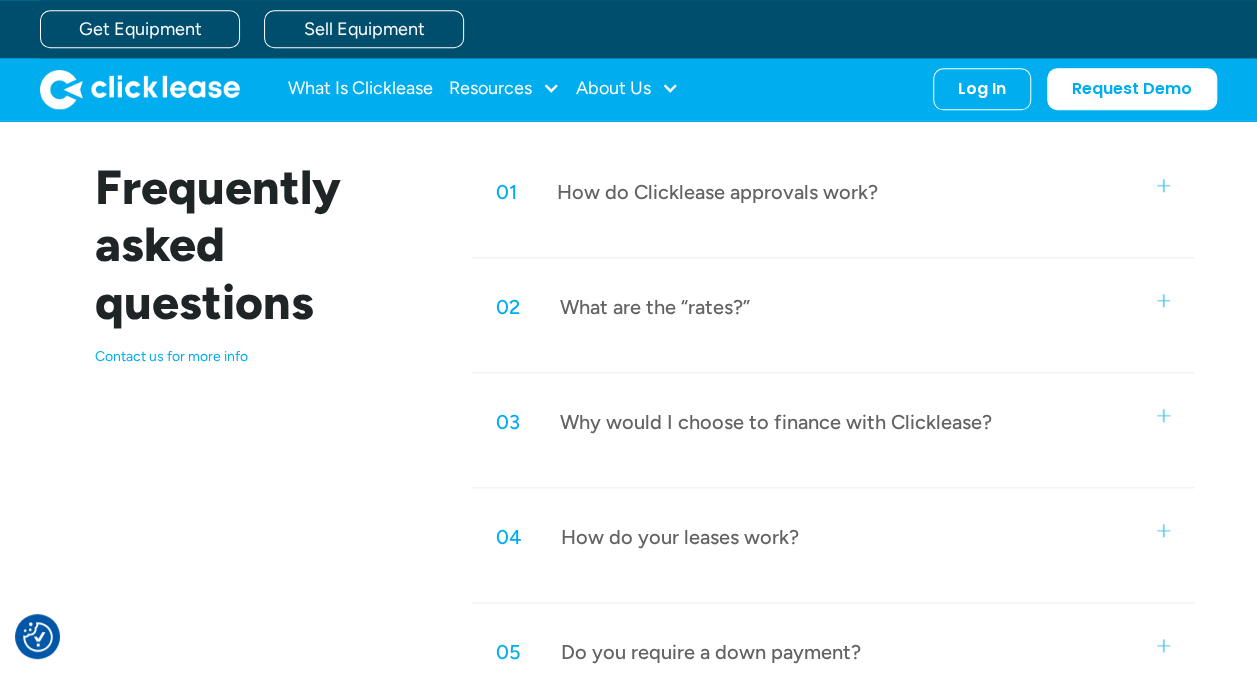 click on "What are the “rates?”" at bounding box center (655, 307) 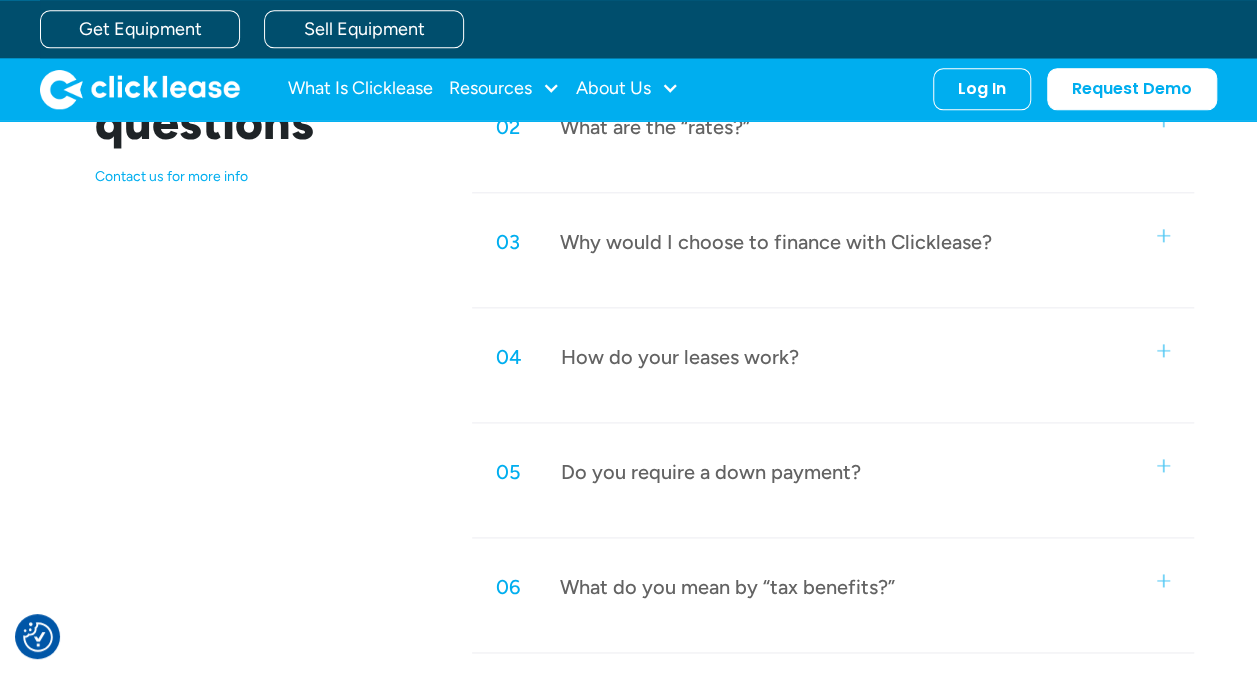 scroll, scrollTop: 925, scrollLeft: 0, axis: vertical 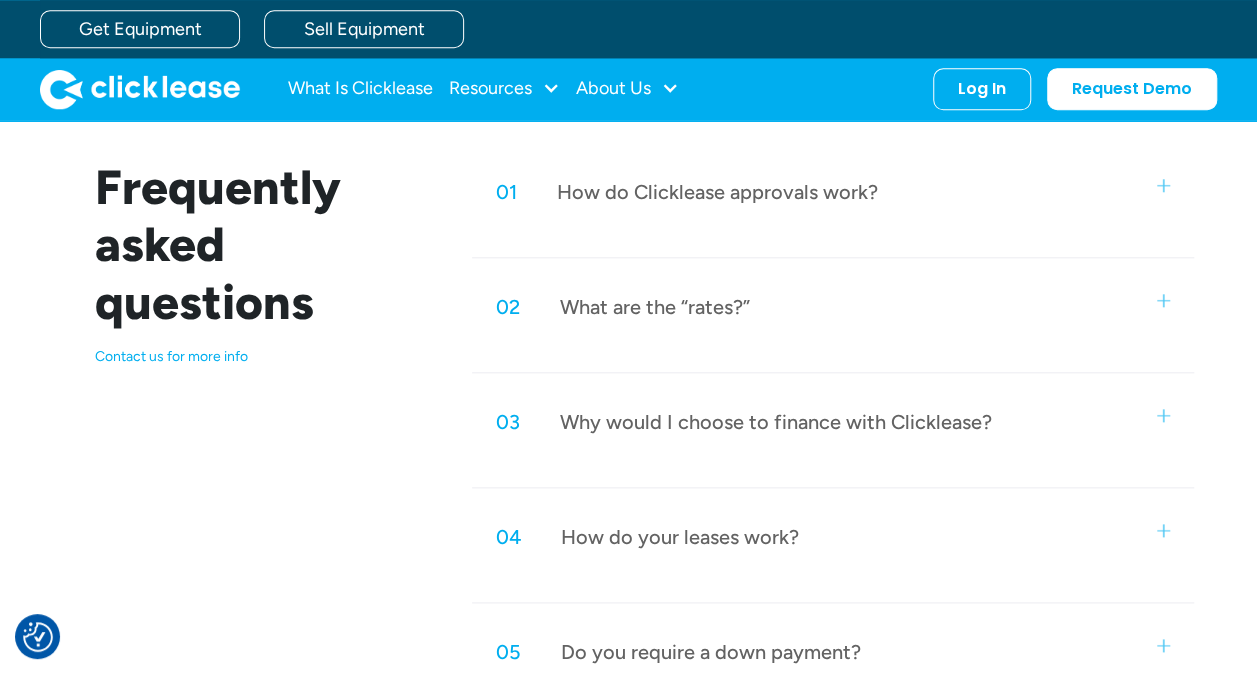click at bounding box center (1163, 530) 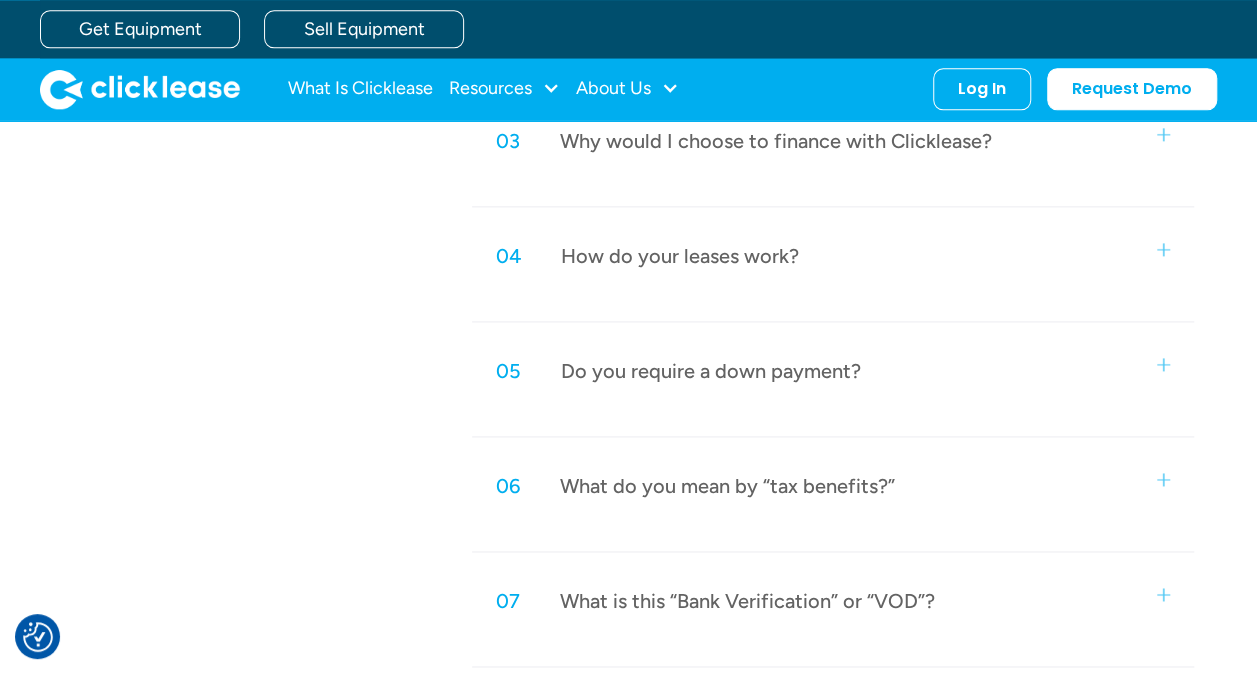 scroll, scrollTop: 1058, scrollLeft: 0, axis: vertical 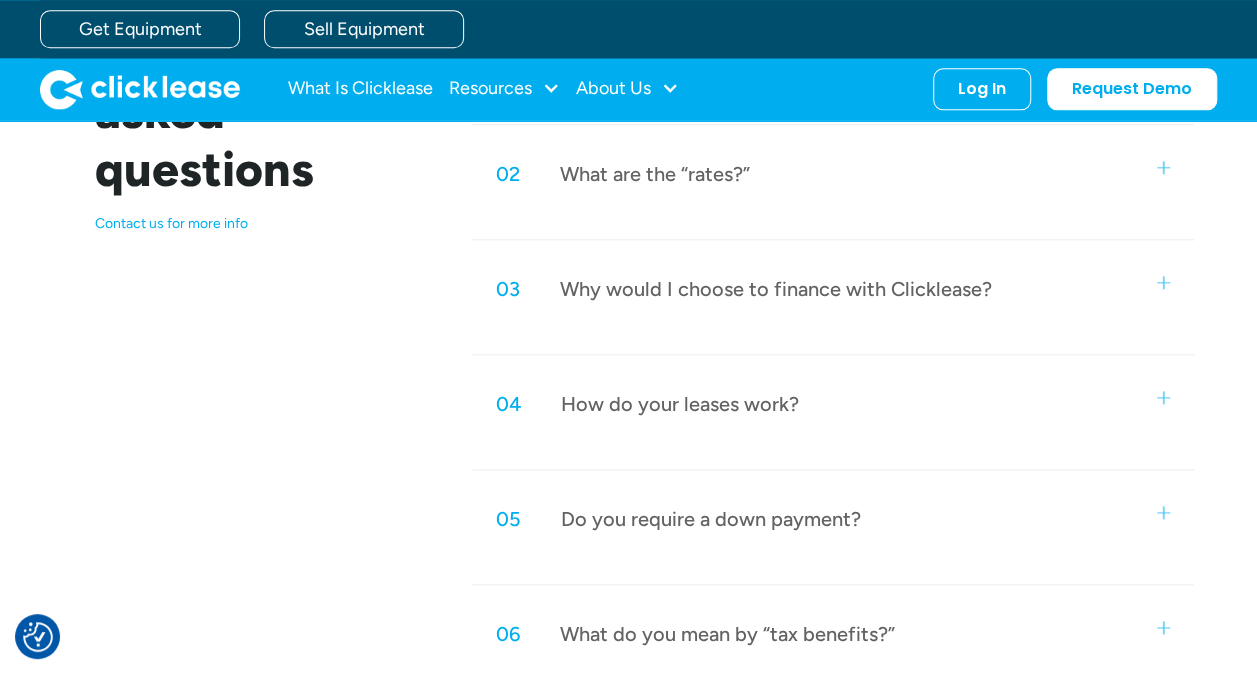 click on "How do your leases work?" at bounding box center (680, 404) 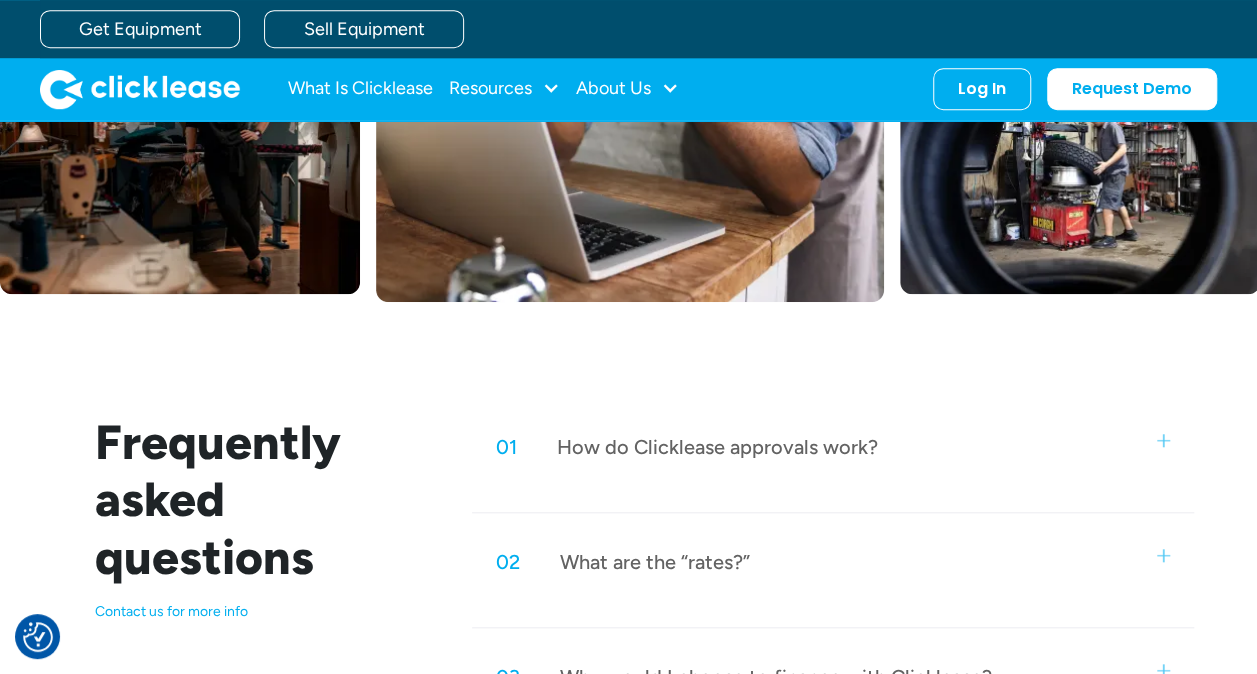 scroll, scrollTop: 767, scrollLeft: 0, axis: vertical 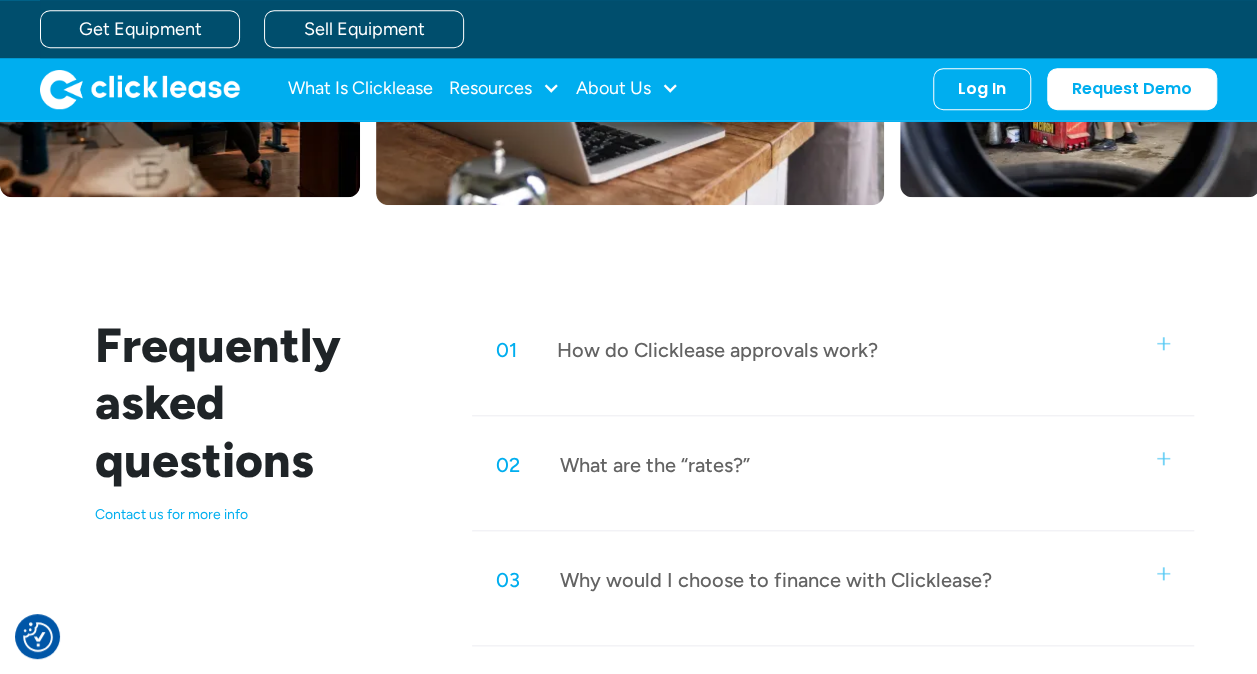 click at bounding box center (1163, 343) 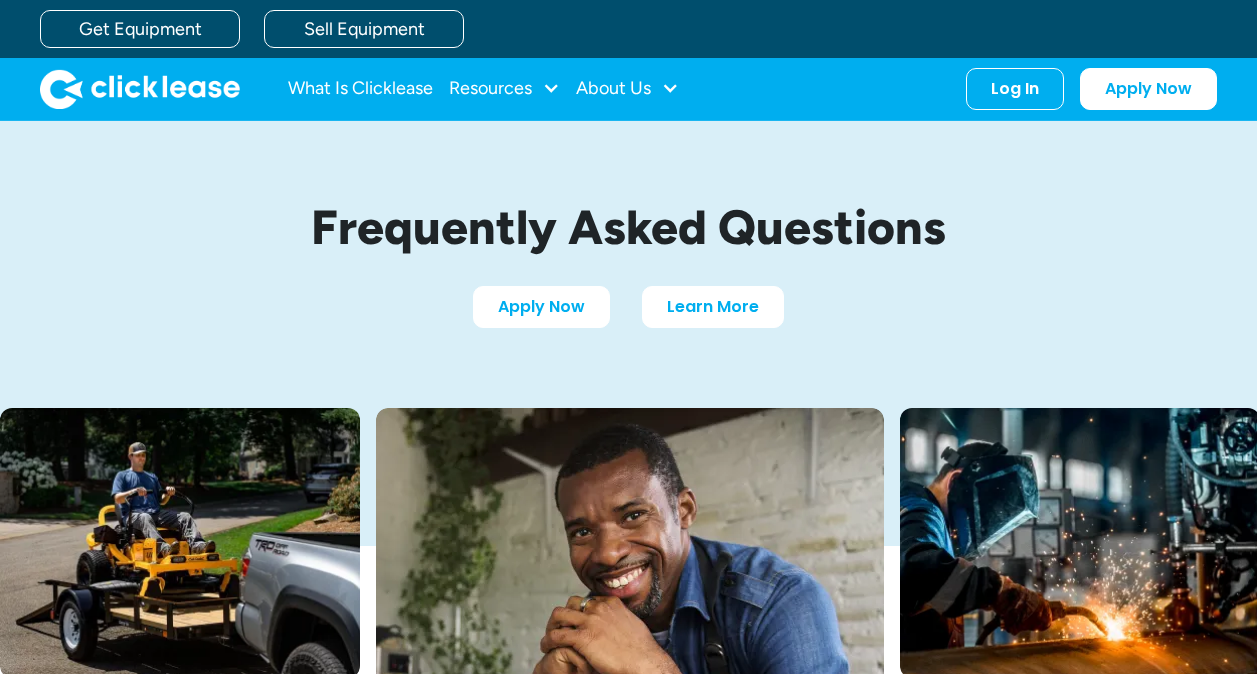 scroll, scrollTop: 0, scrollLeft: 0, axis: both 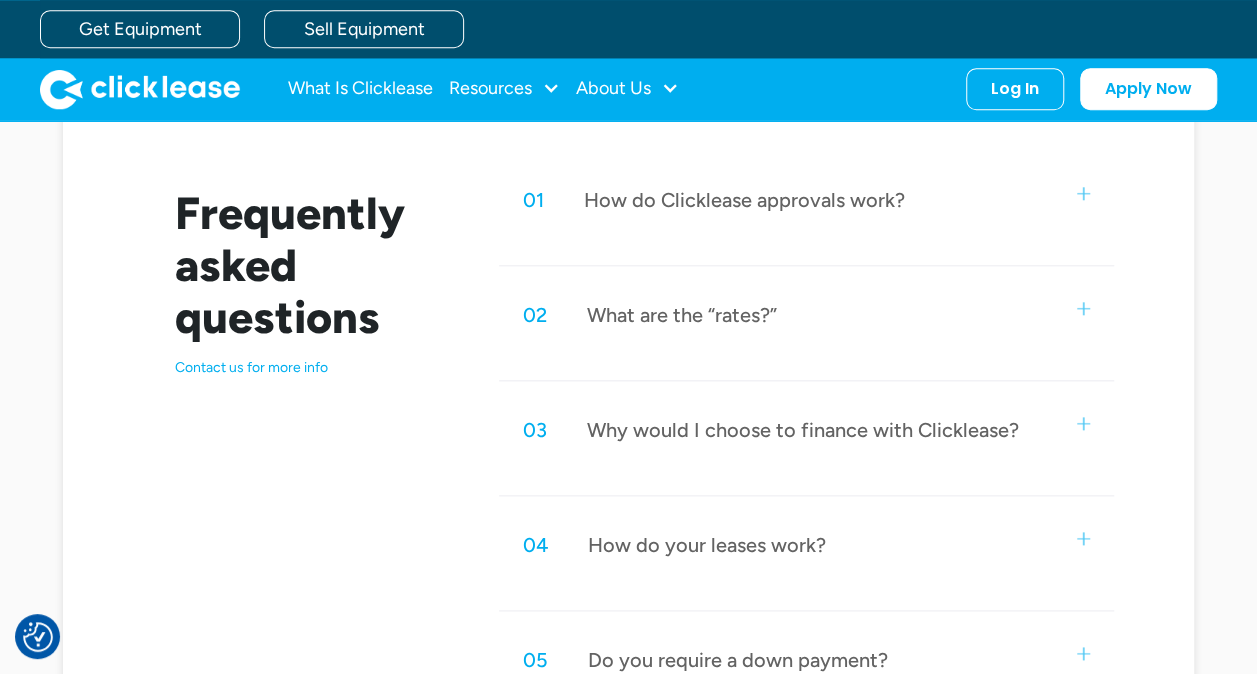 click at bounding box center (1083, 193) 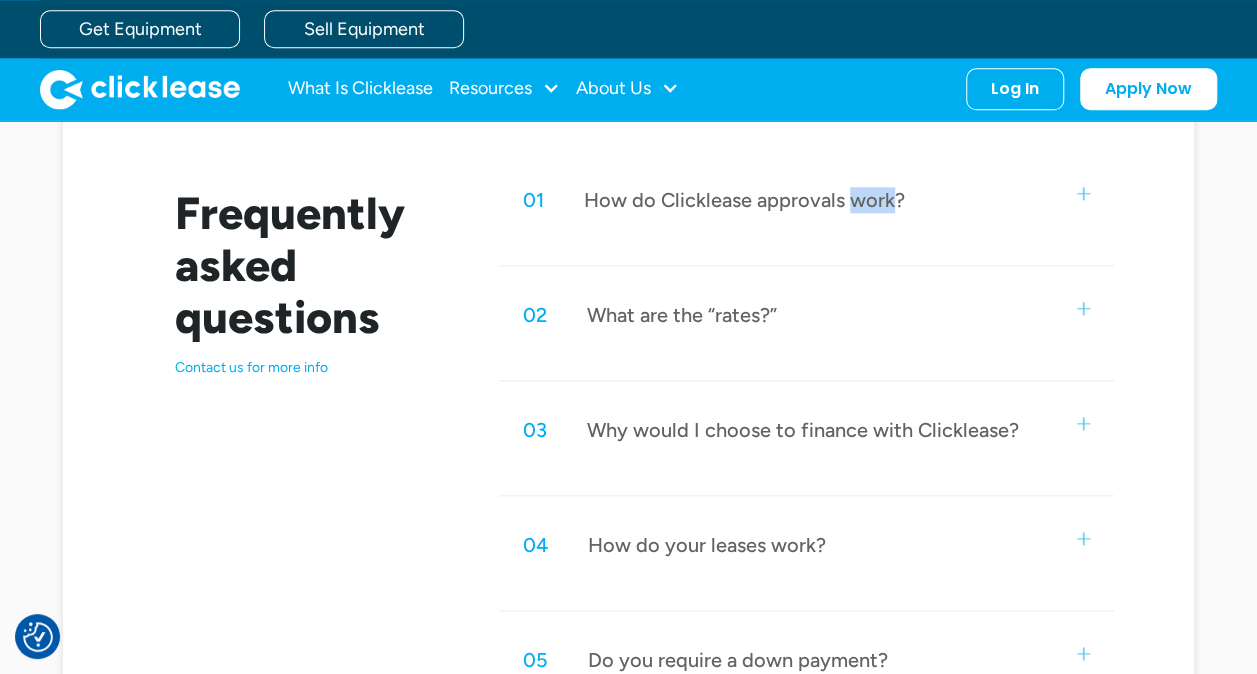 click on "How do Clicklease approvals work?" at bounding box center (744, 200) 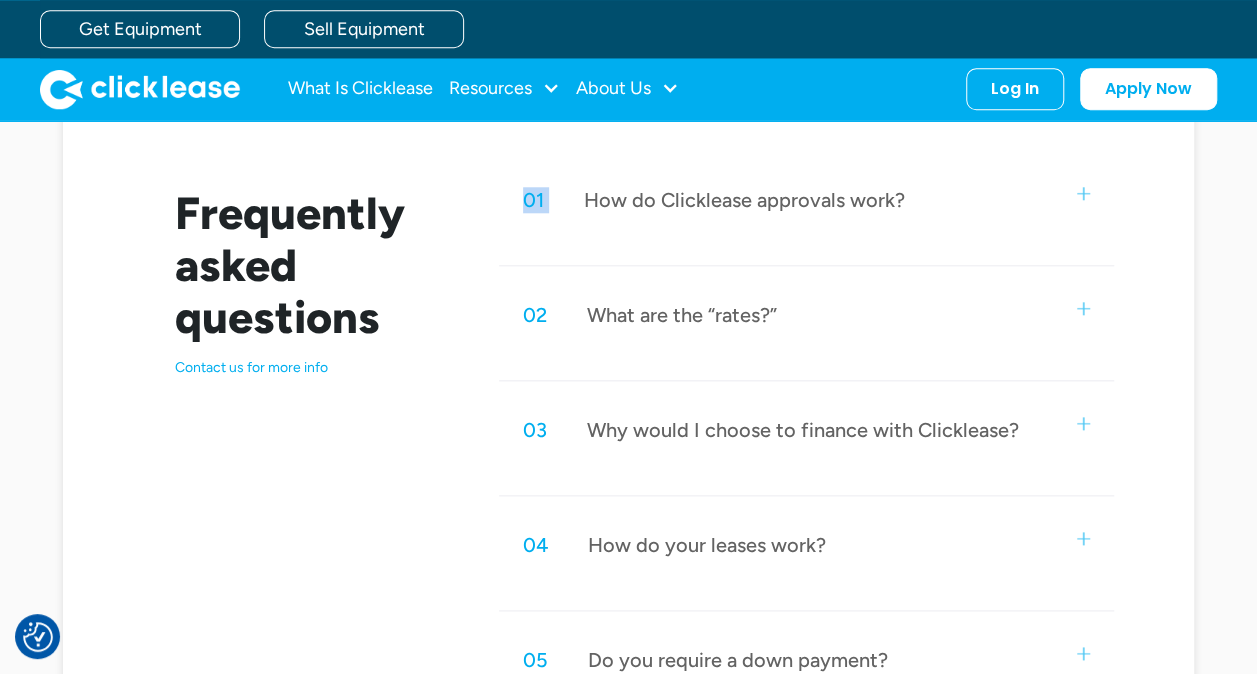 click on "How do Clicklease approvals work?" at bounding box center [744, 200] 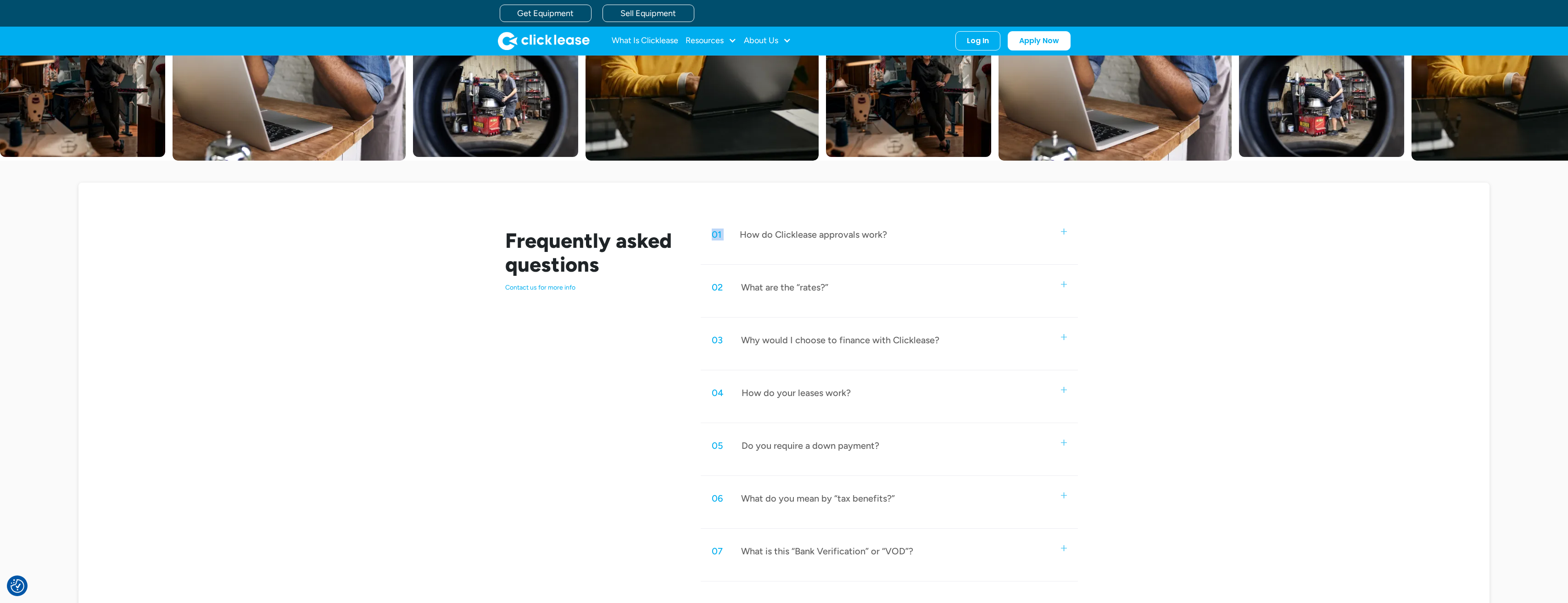 scroll, scrollTop: 306, scrollLeft: 0, axis: vertical 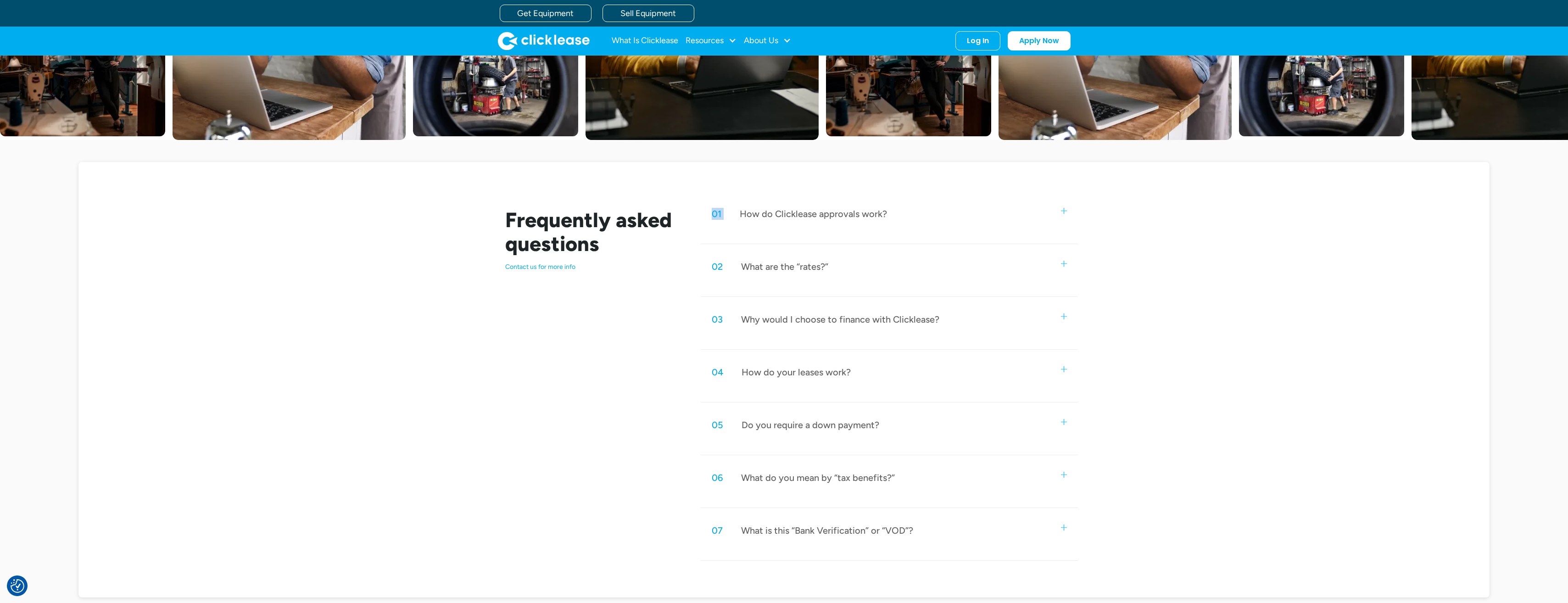 click at bounding box center [1064, 263] 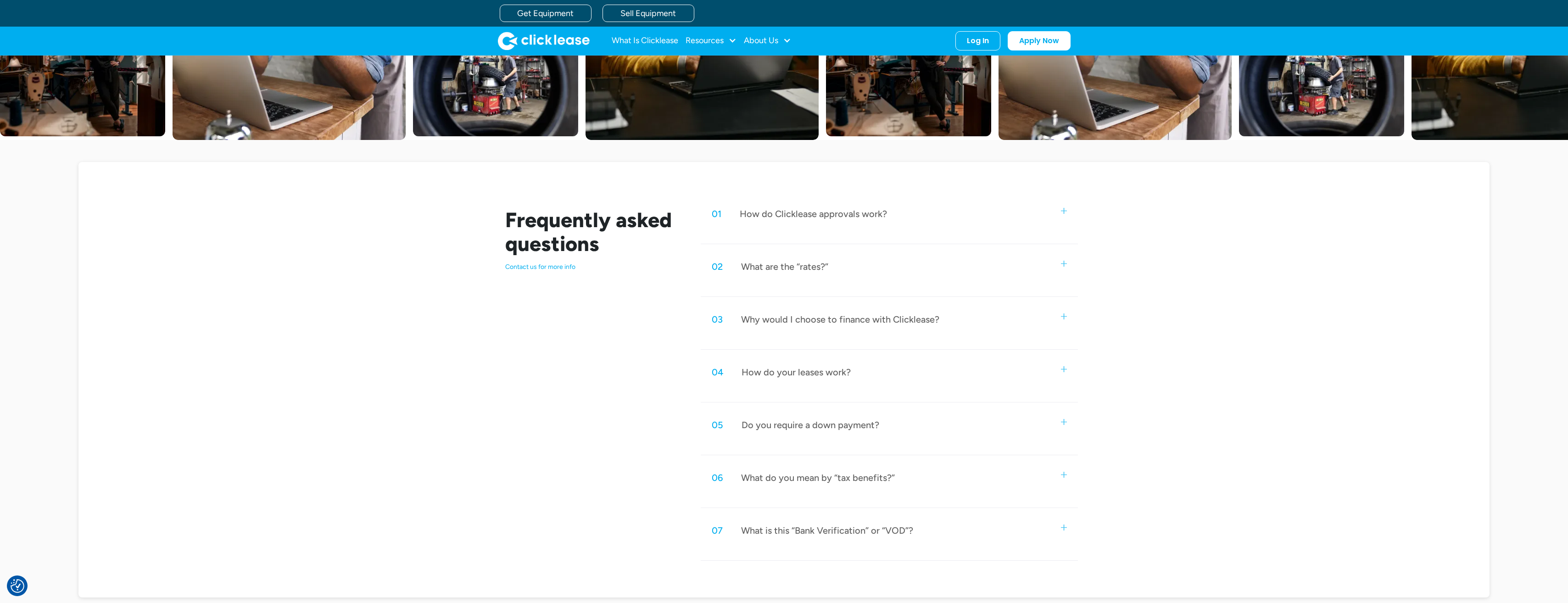 click on "02 What are the “rates?” Because we offer leases, rather than loans, we don’t have an “interest rate.” Instead, our leases attach a set surcharge at beginning of the lease which is then spread out between each payment. To determine the total amount a customer will pay over the full lease terms, they can multiply their monthly payment amount by the total number of payments. On average, the cost of a lease with Clicklease is about the same as someone would pay with an expensive credit card. The benefit of a fixed fee instead of an interest rate, is that customers never have to worry about compounding interest, like they would with a credit card." at bounding box center (889, 274) 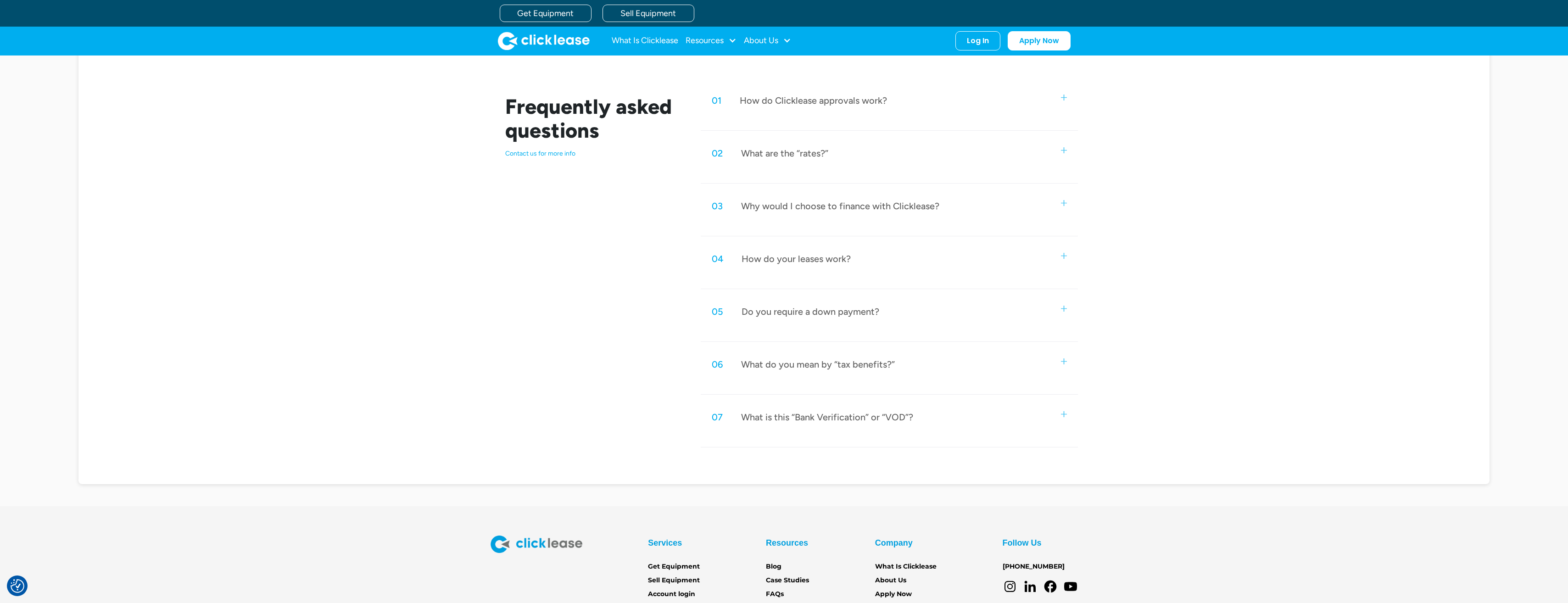 scroll, scrollTop: 428, scrollLeft: 0, axis: vertical 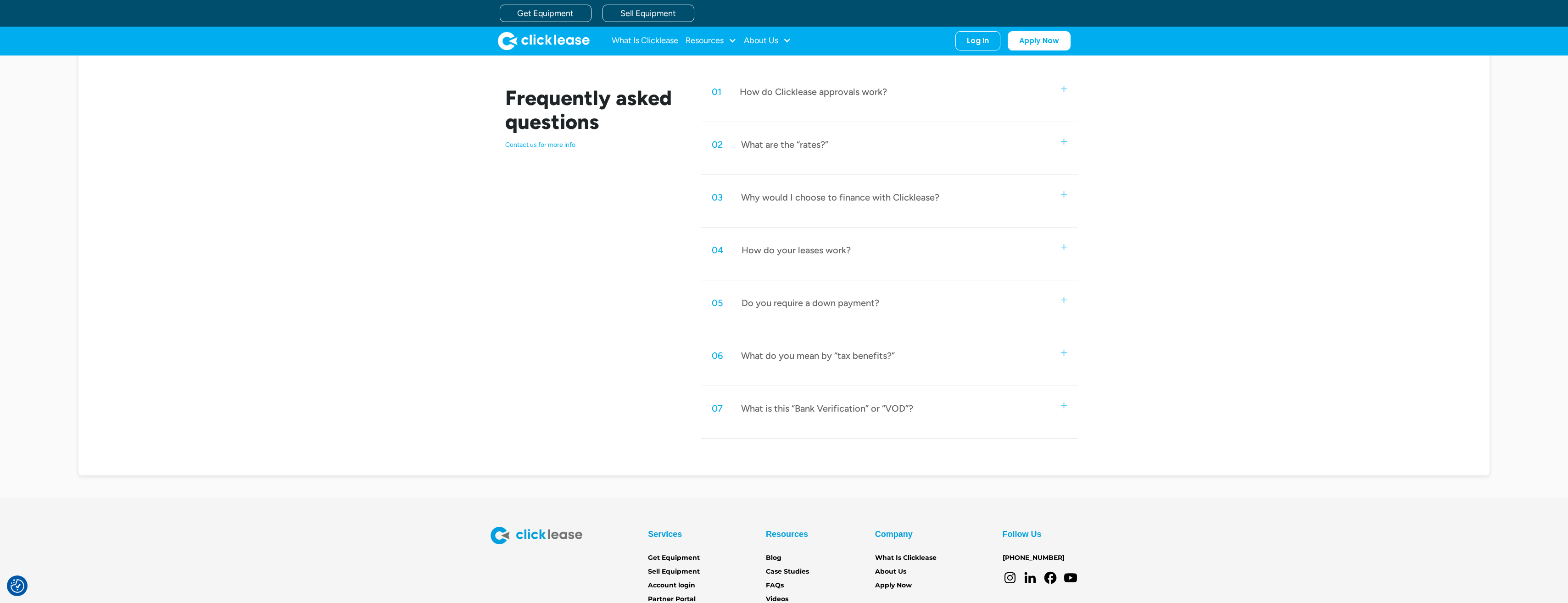 click at bounding box center (1064, 352) 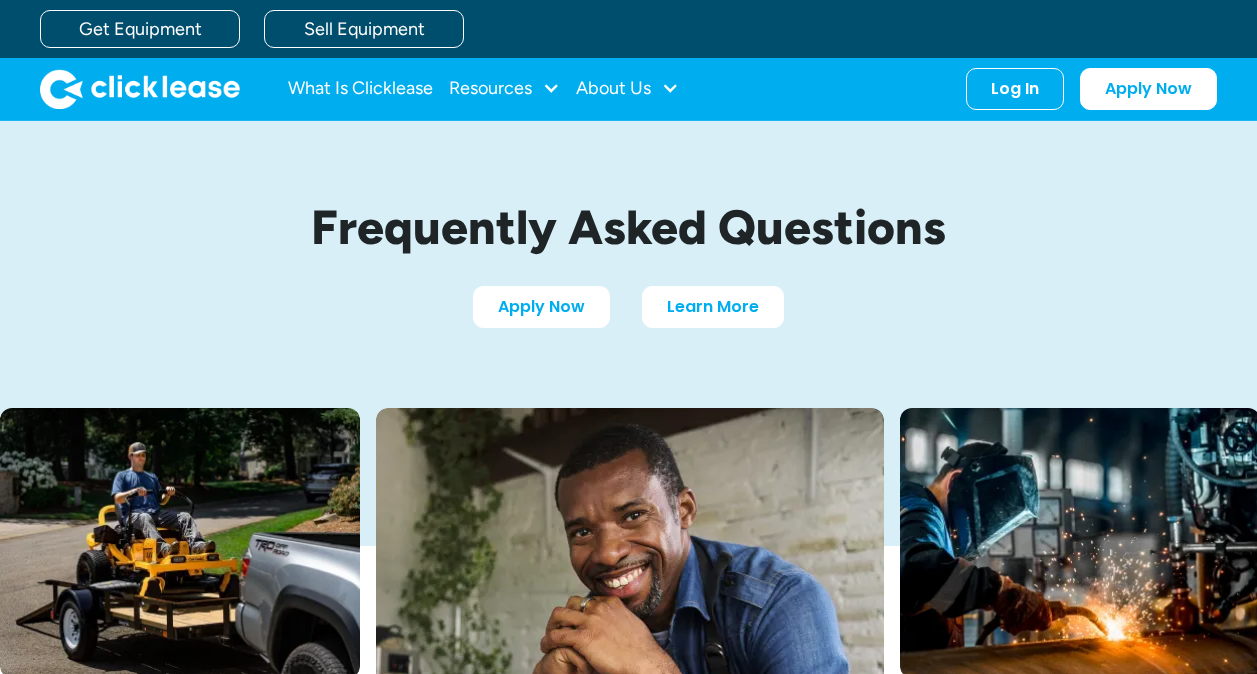 scroll, scrollTop: 0, scrollLeft: 0, axis: both 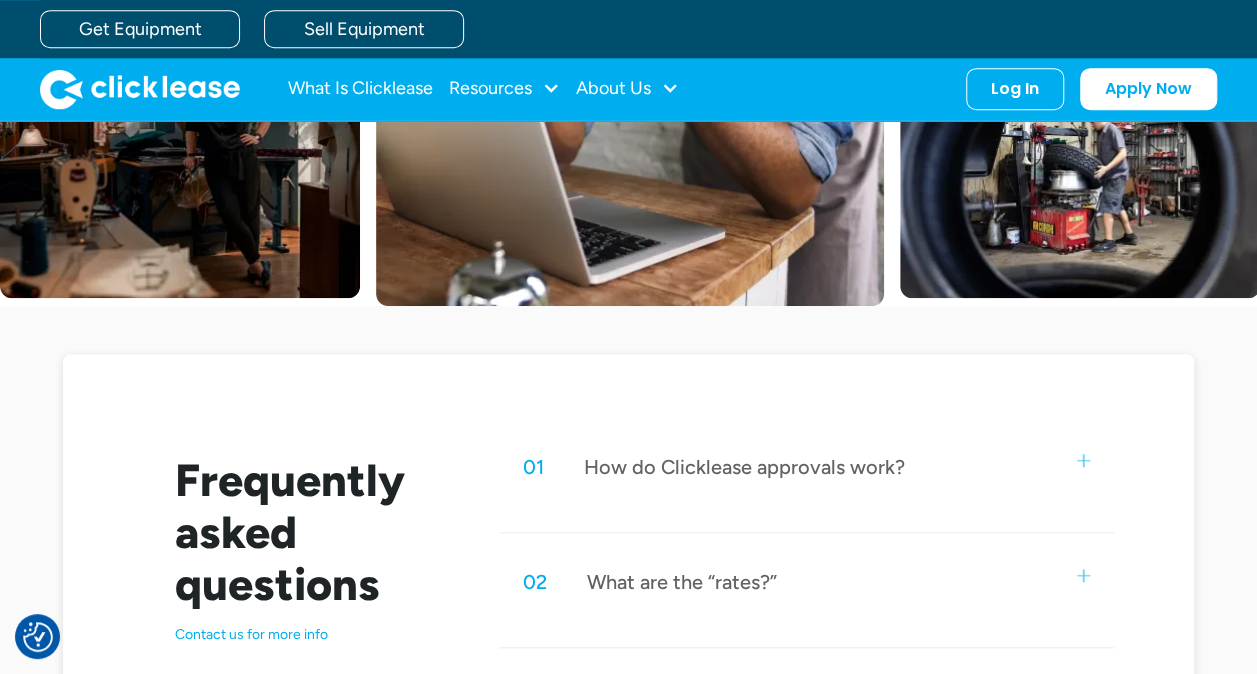 click at bounding box center (1083, 460) 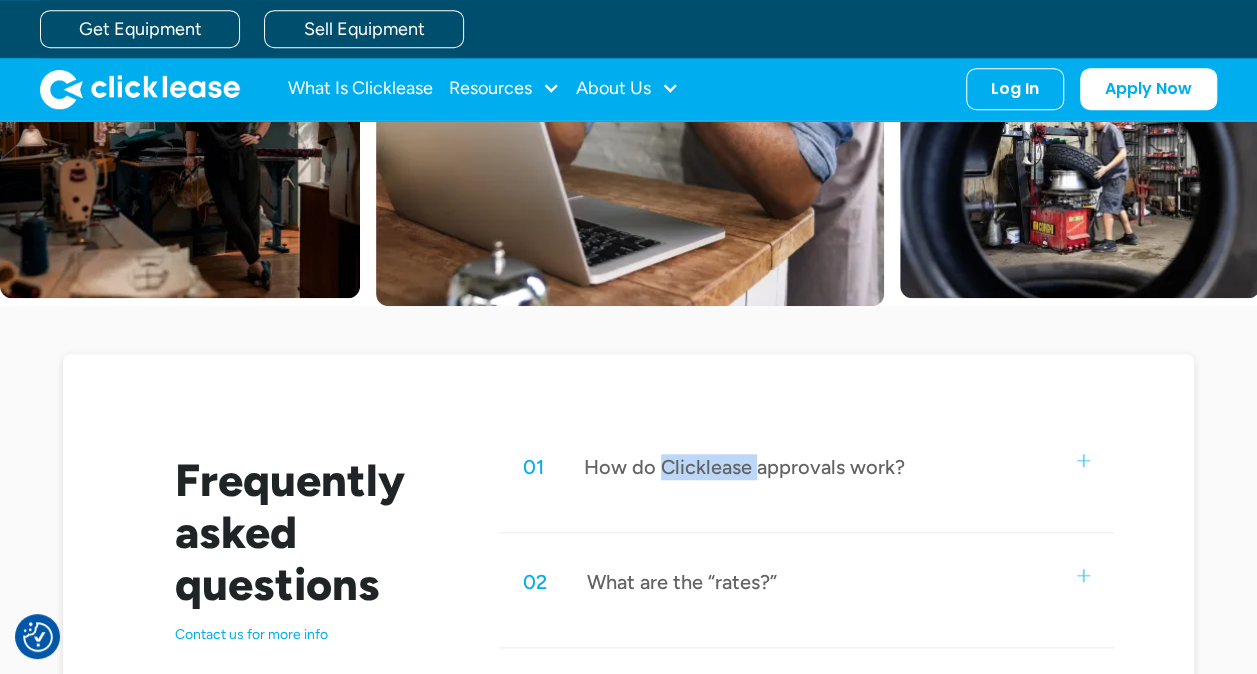 click on "How do Clicklease approvals work?" at bounding box center [744, 467] 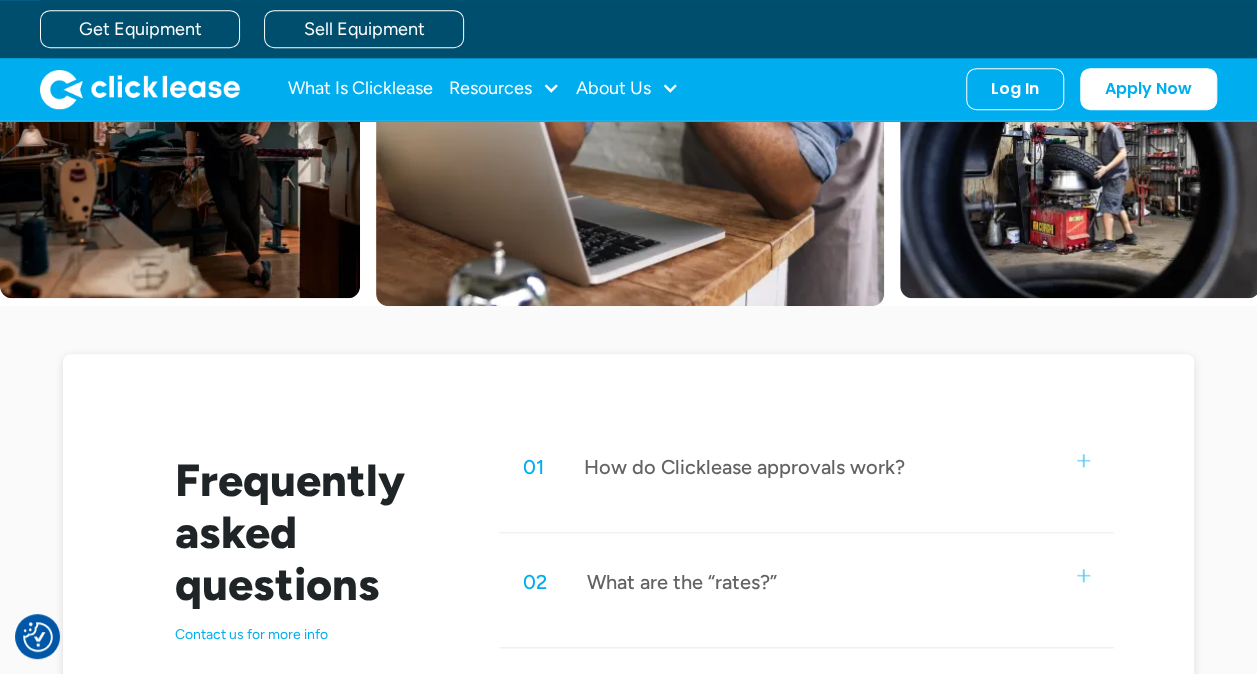 click on "How do Clicklease approvals work?" at bounding box center (744, 467) 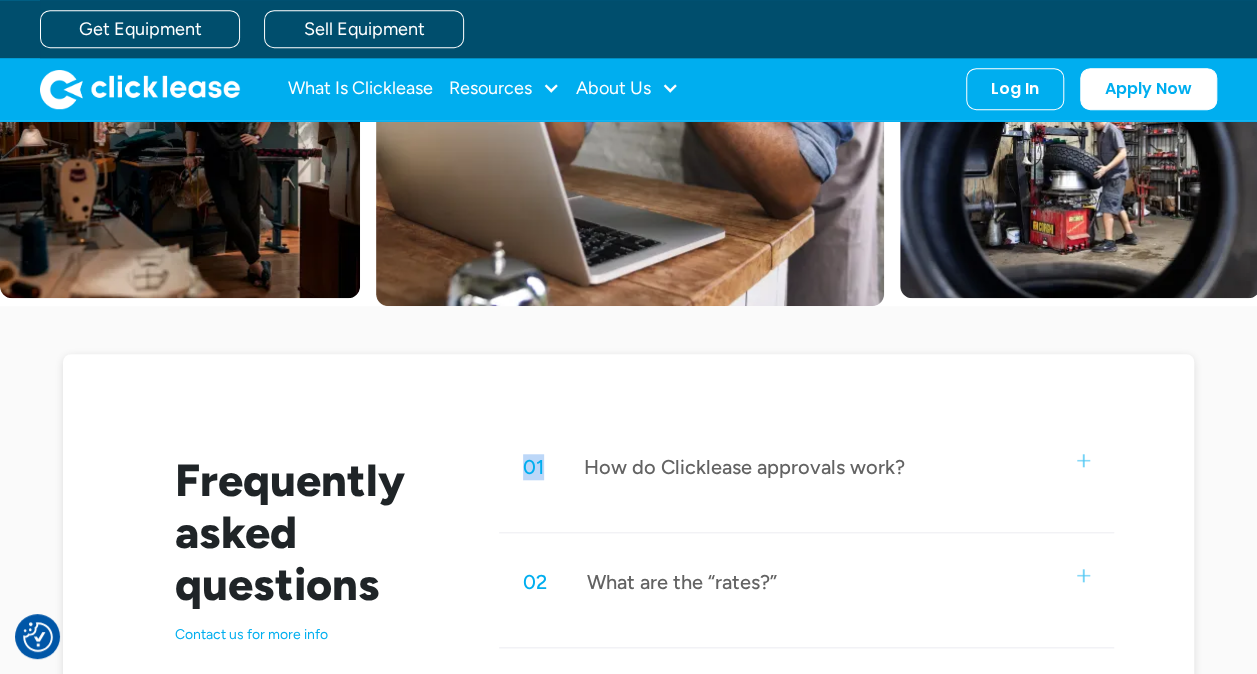 click on "01" at bounding box center (533, 467) 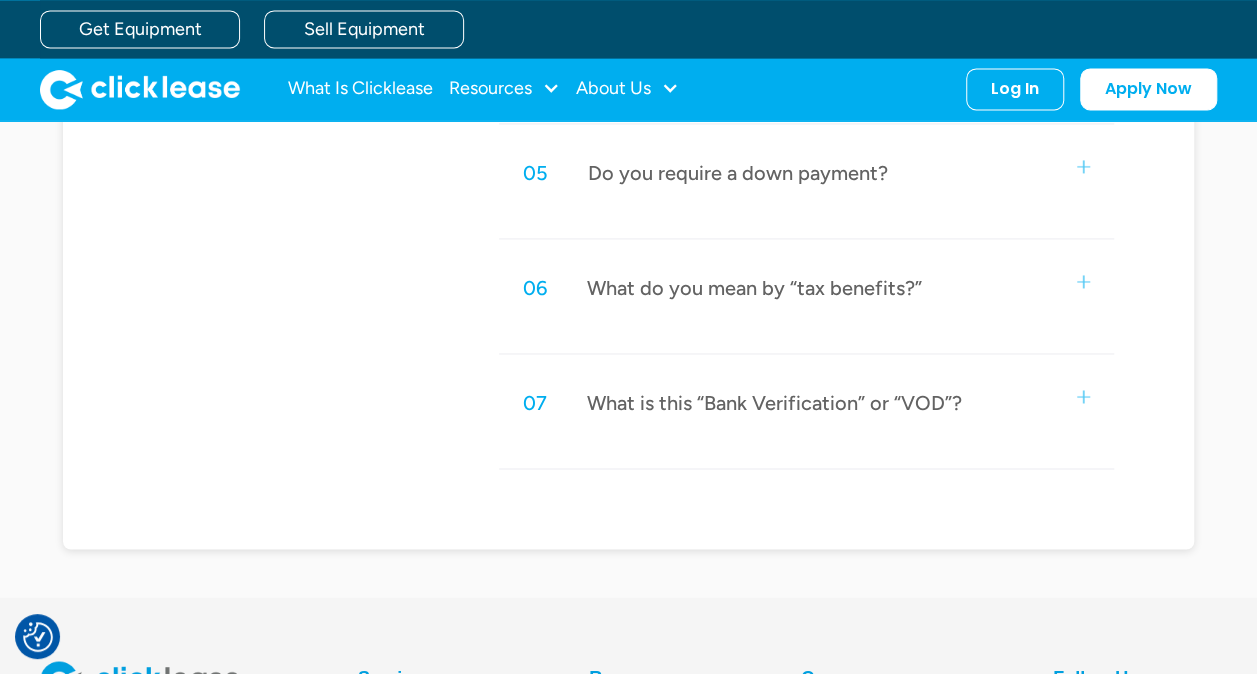 scroll, scrollTop: 1332, scrollLeft: 0, axis: vertical 